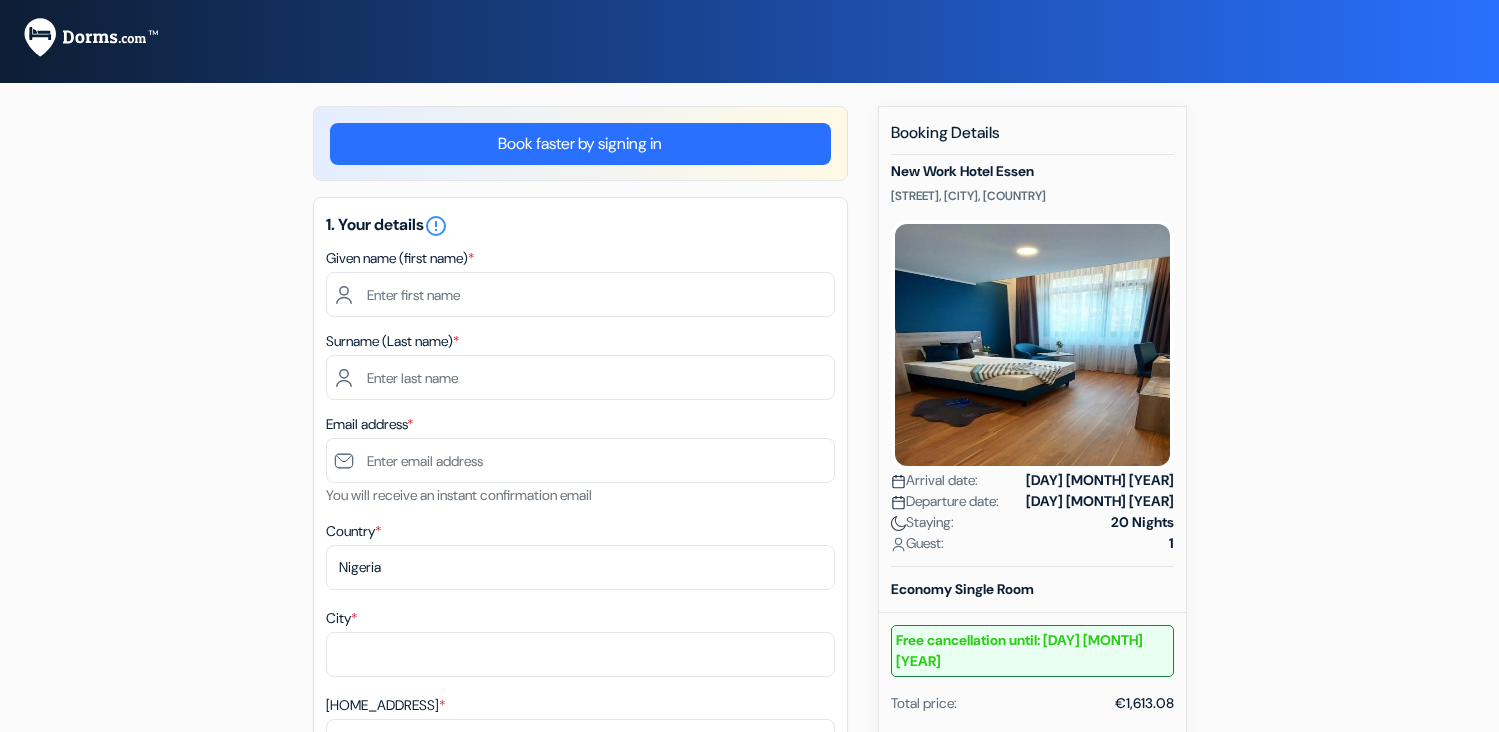 scroll, scrollTop: 88, scrollLeft: 0, axis: vertical 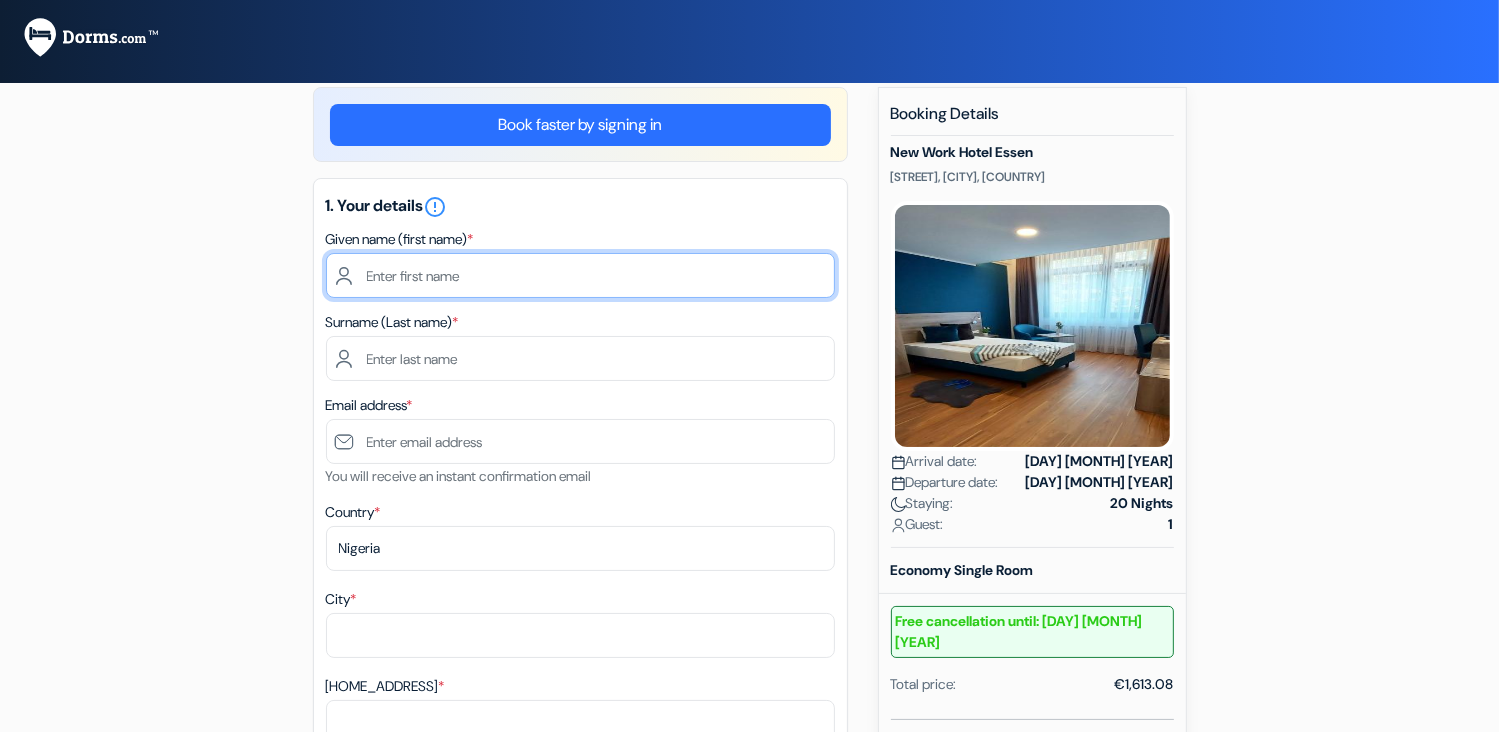 click at bounding box center [580, 275] 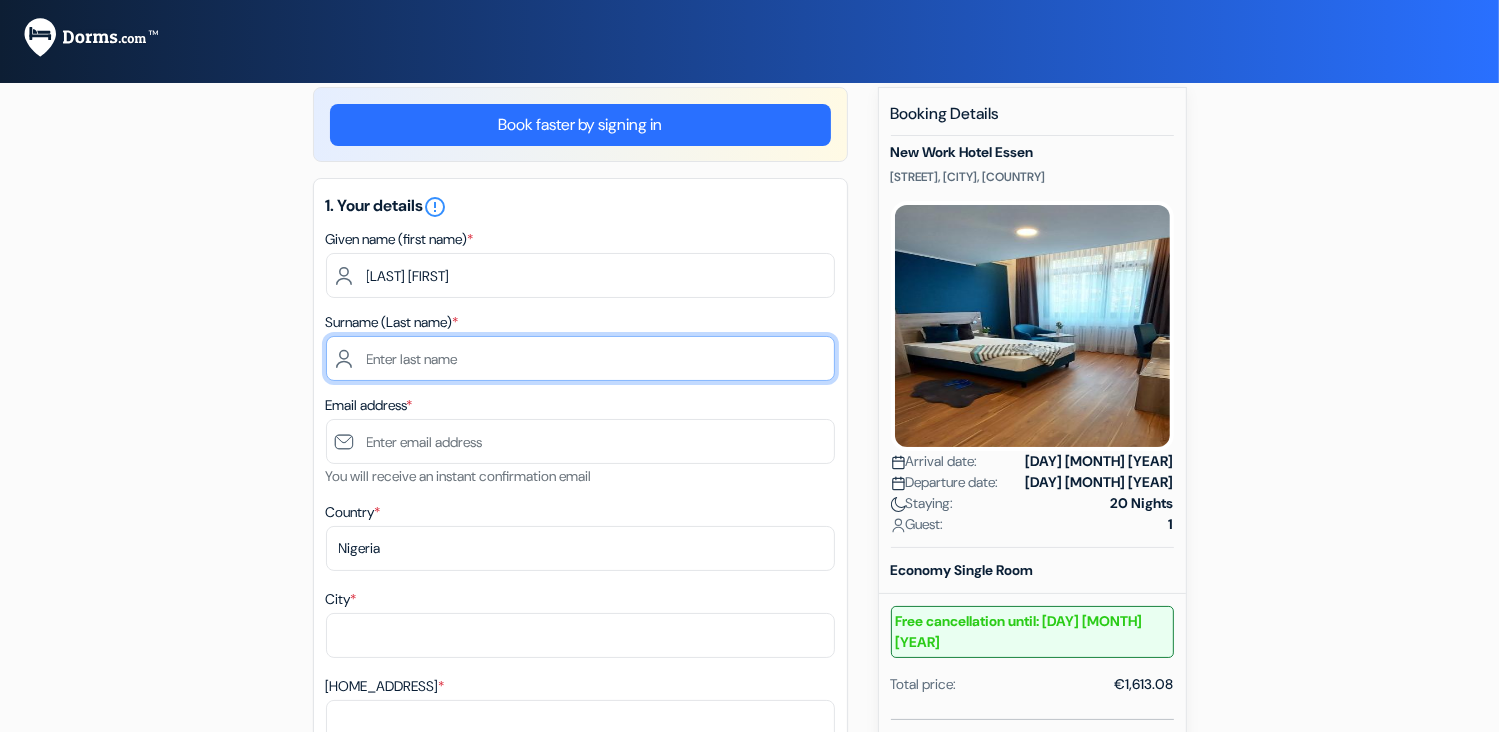type on "[LAST]" 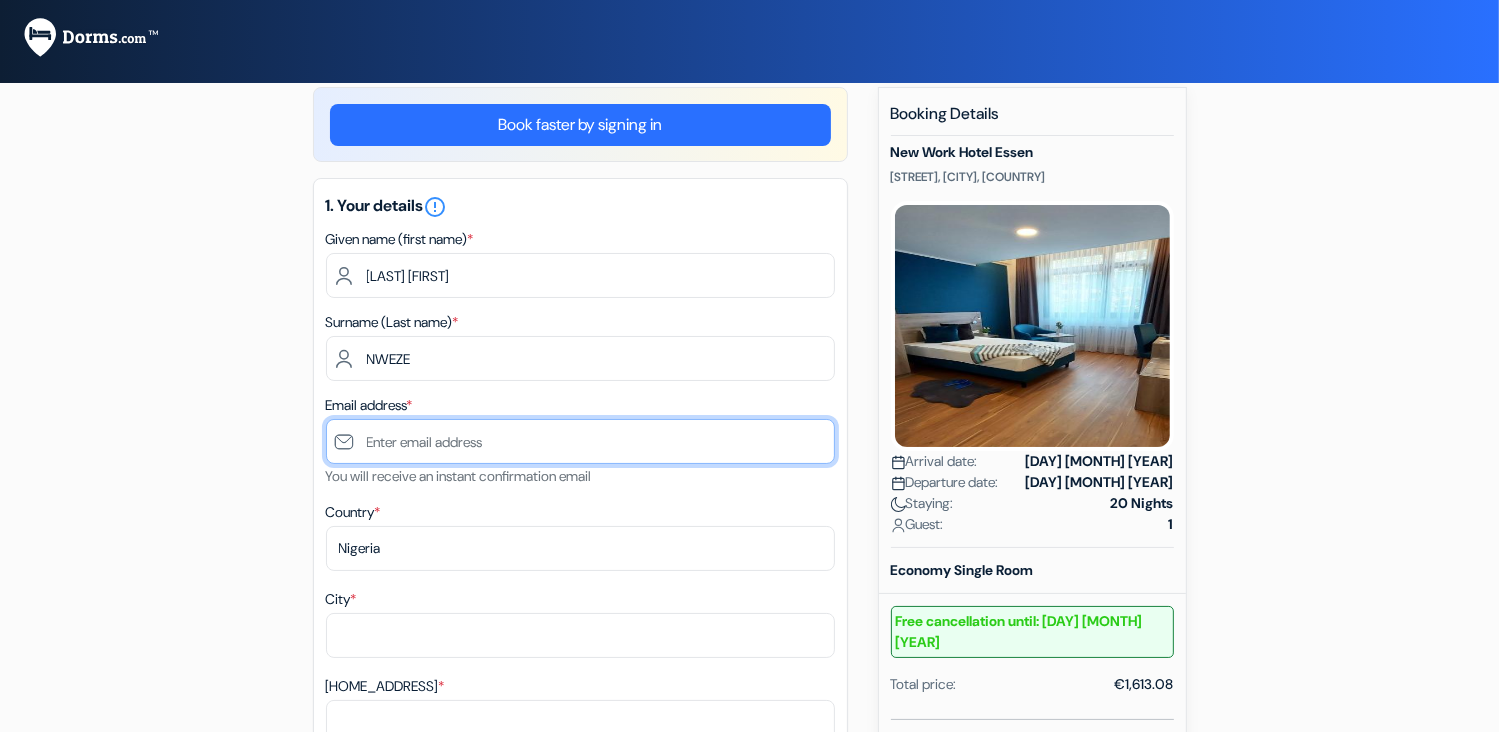 type on "[EMAIL]" 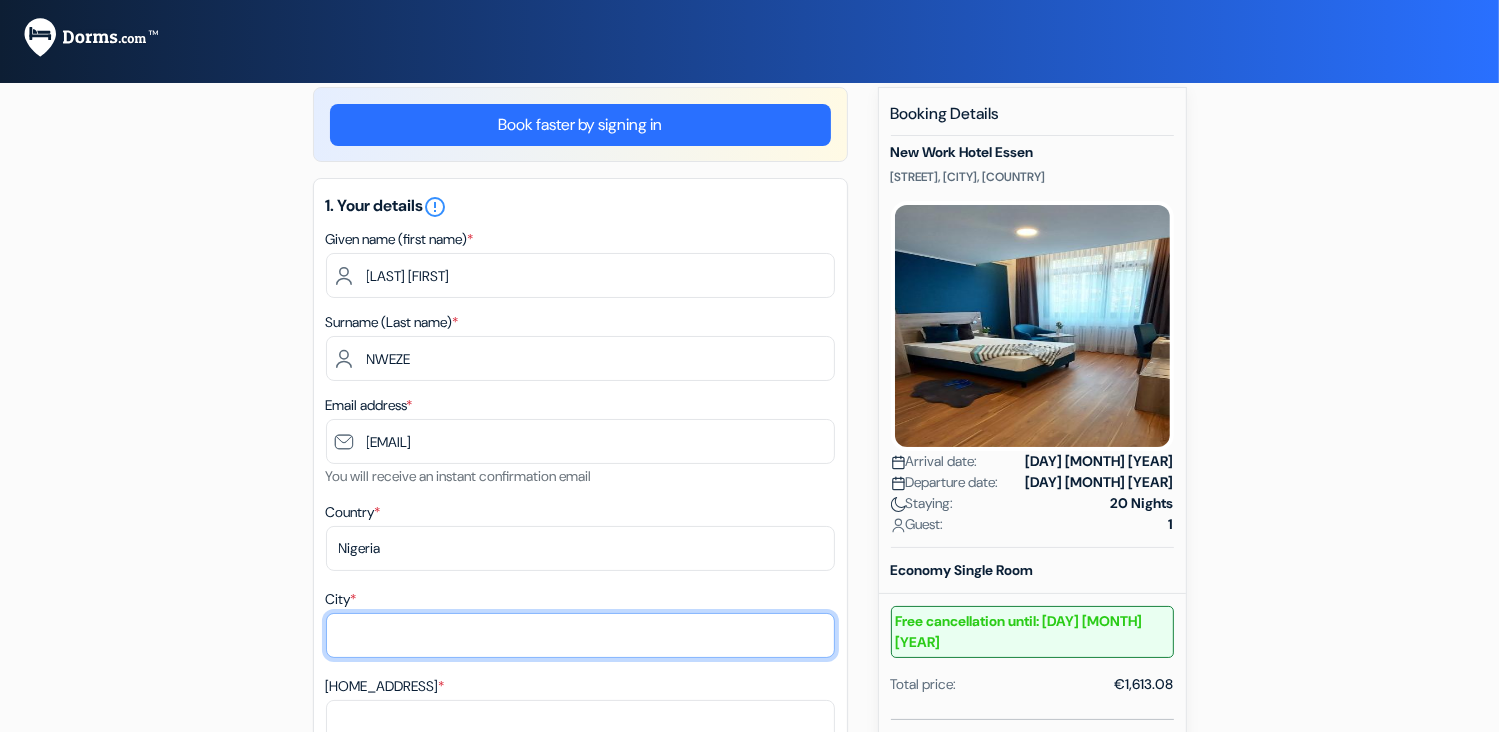 type on "[CITY]" 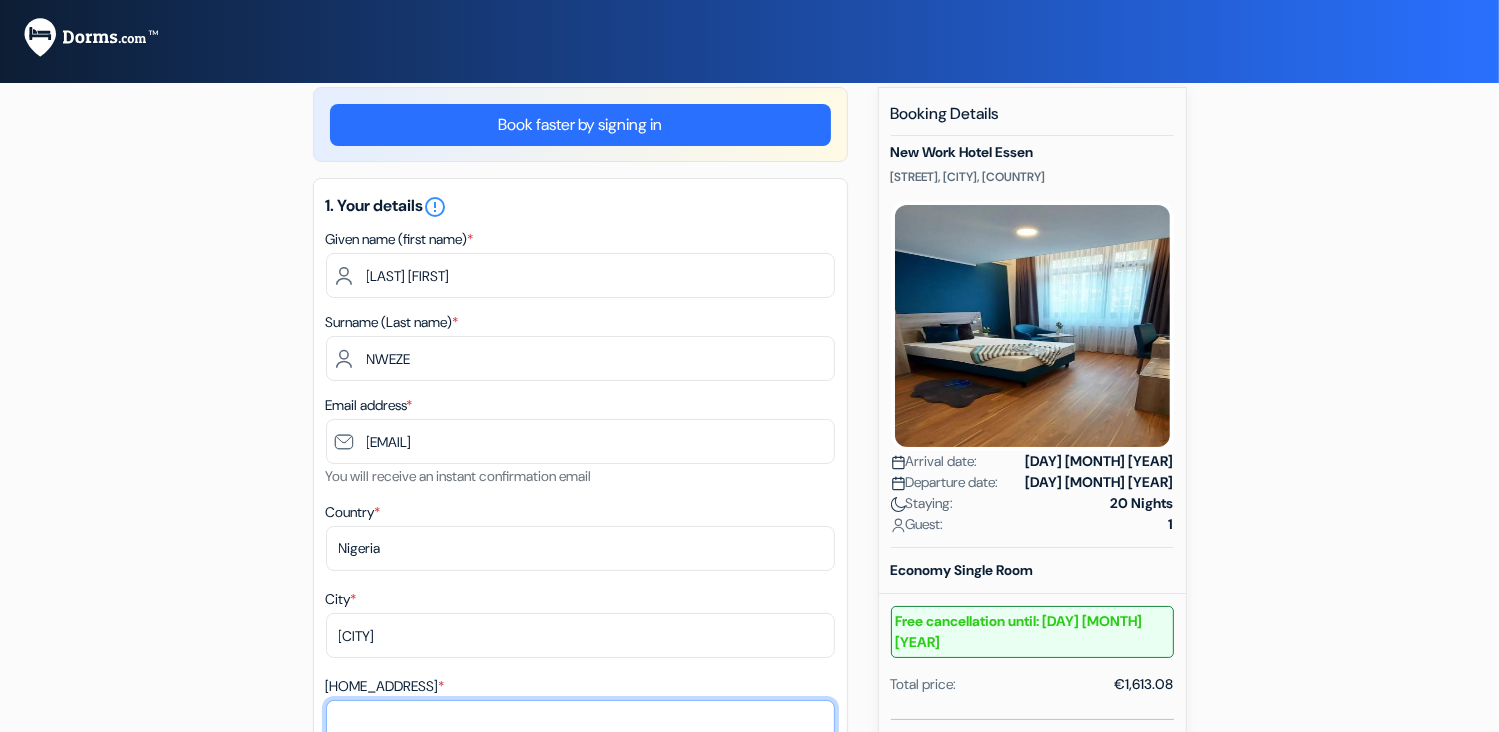 type on "[CITY]" 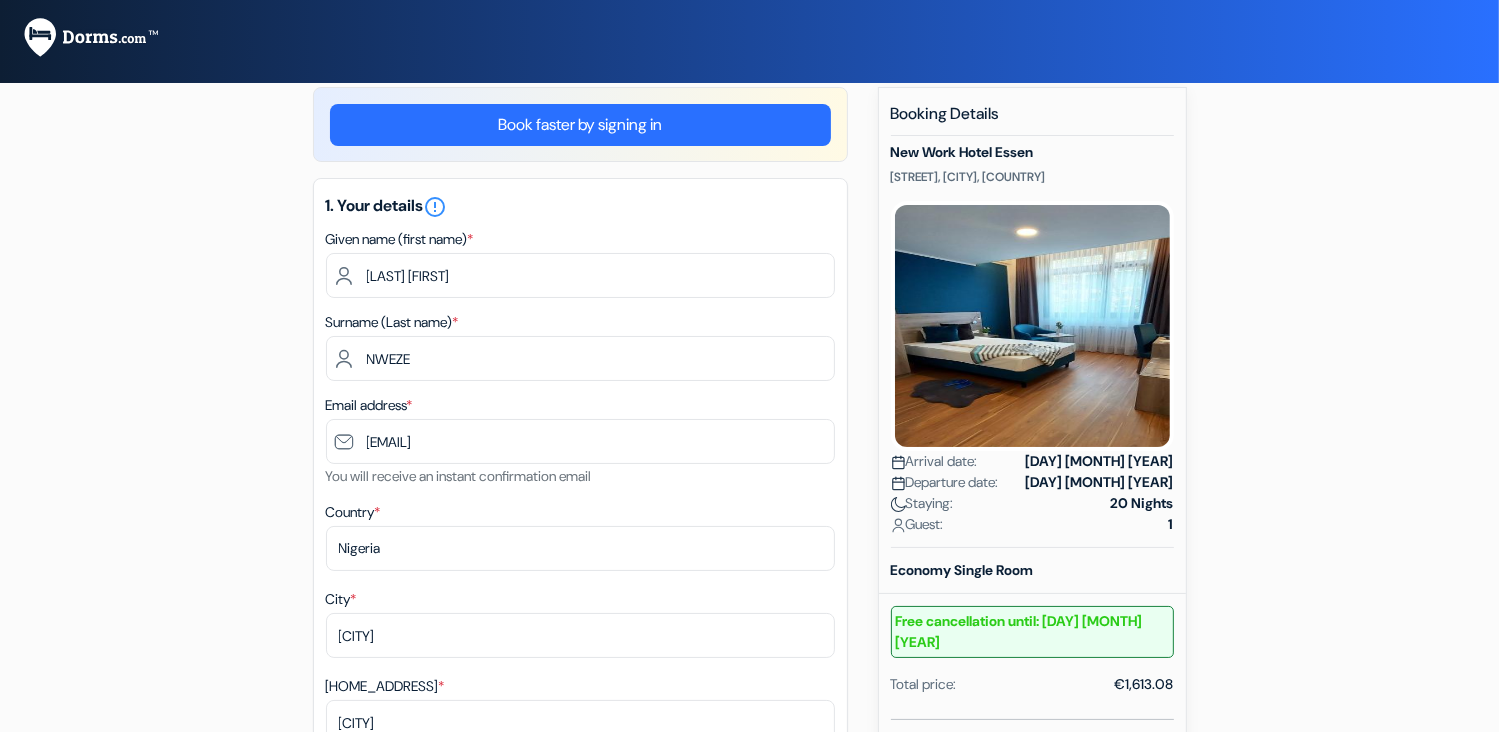 type on "234" 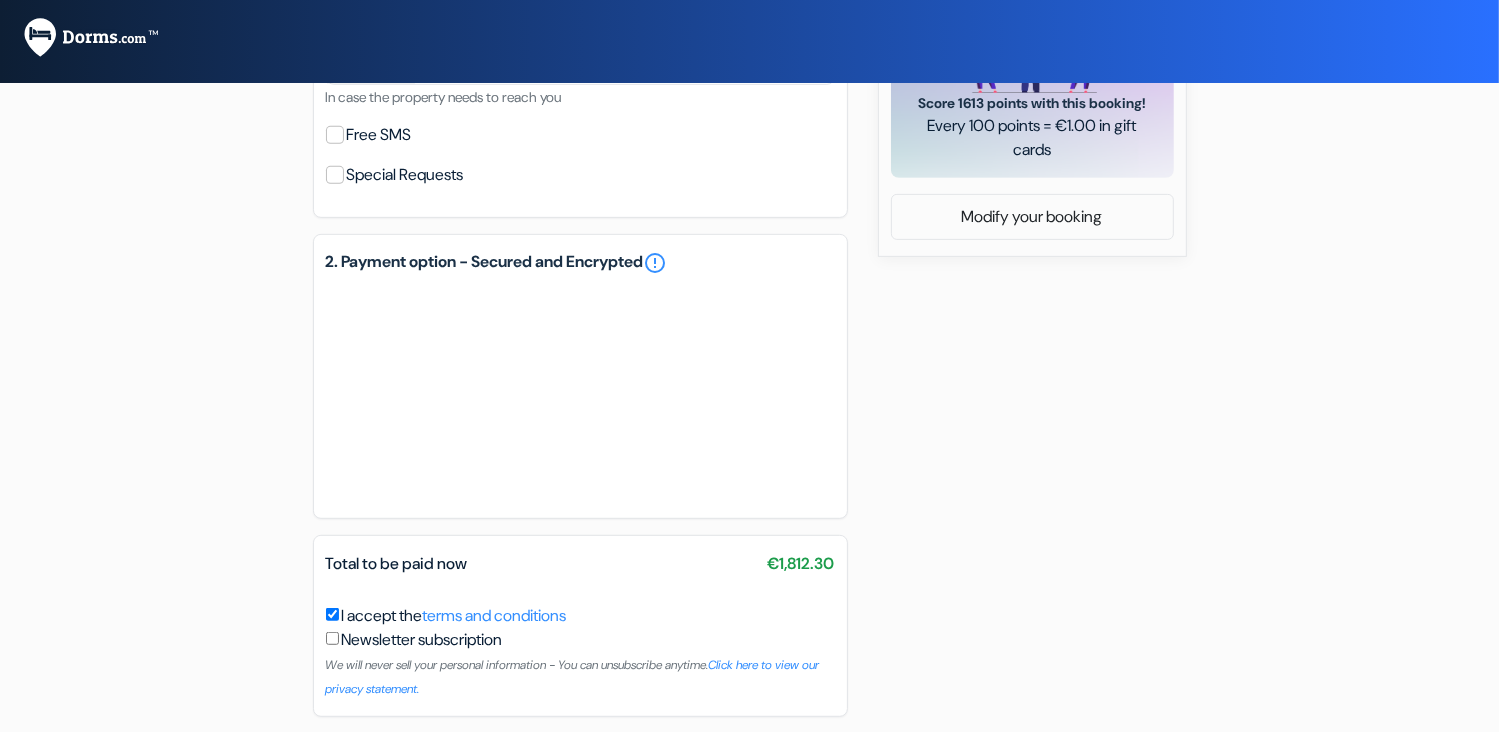 scroll, scrollTop: 918, scrollLeft: 0, axis: vertical 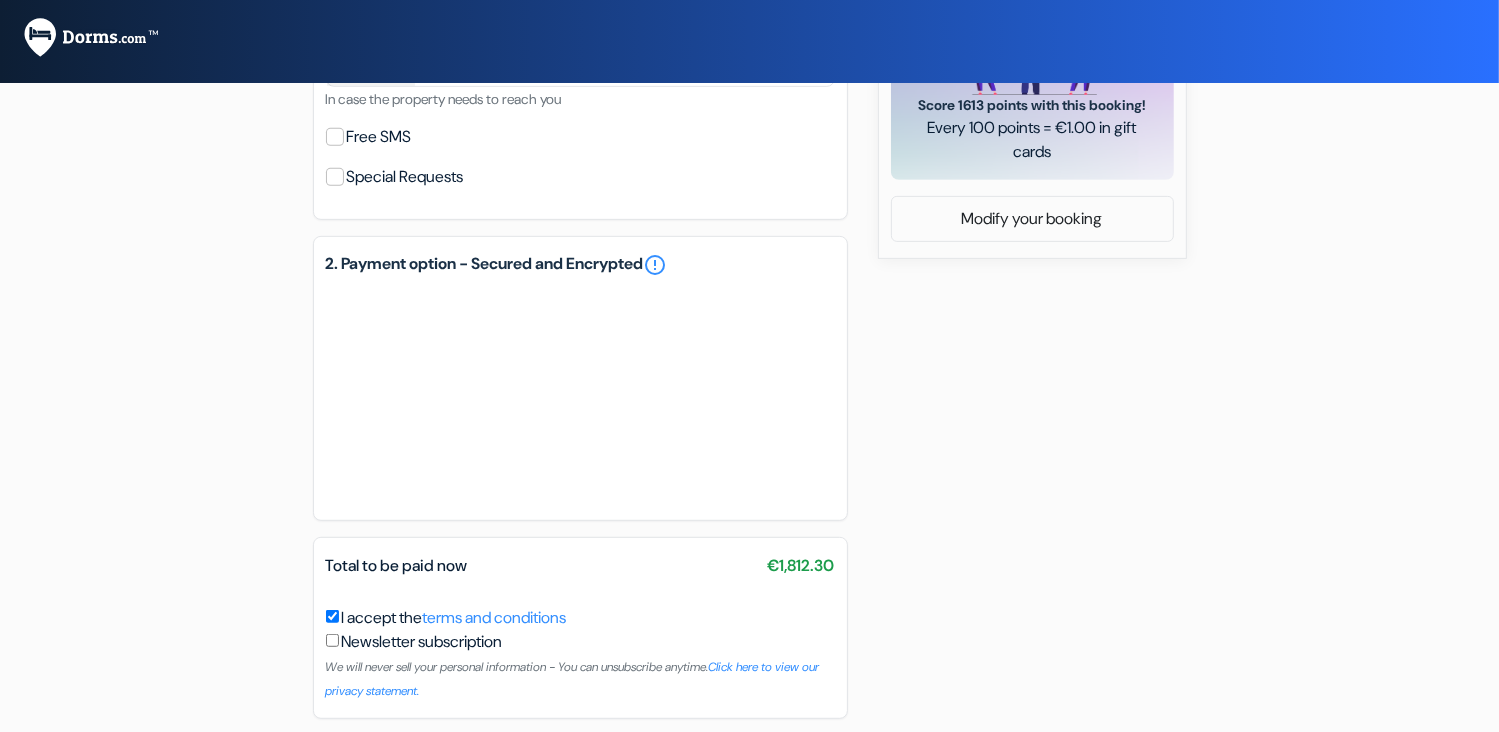 click on "add_box
New Work Hotel Essen
Heinickestraße 31,
Essen,
Germany
Property Details
X
*" at bounding box center [750, -12] 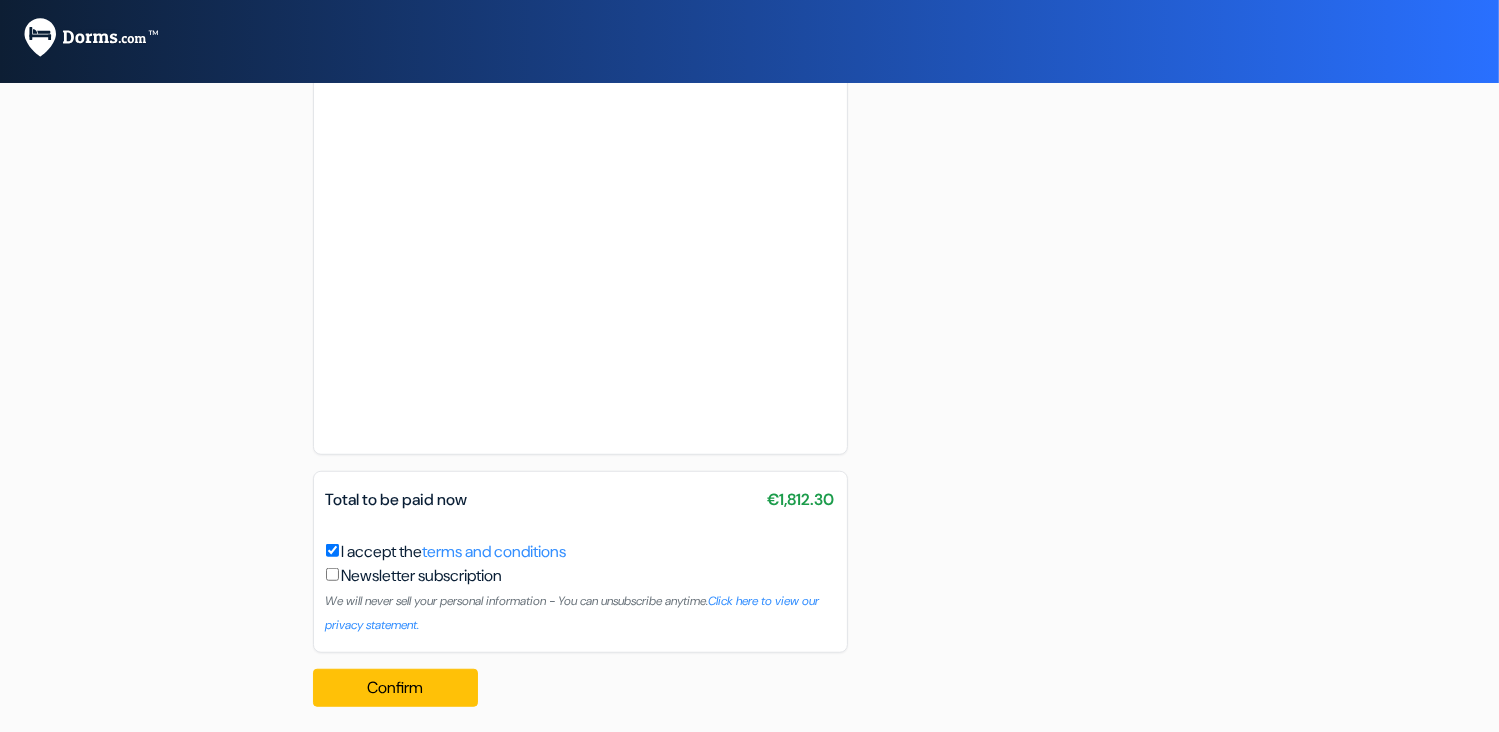 scroll, scrollTop: 1304, scrollLeft: 0, axis: vertical 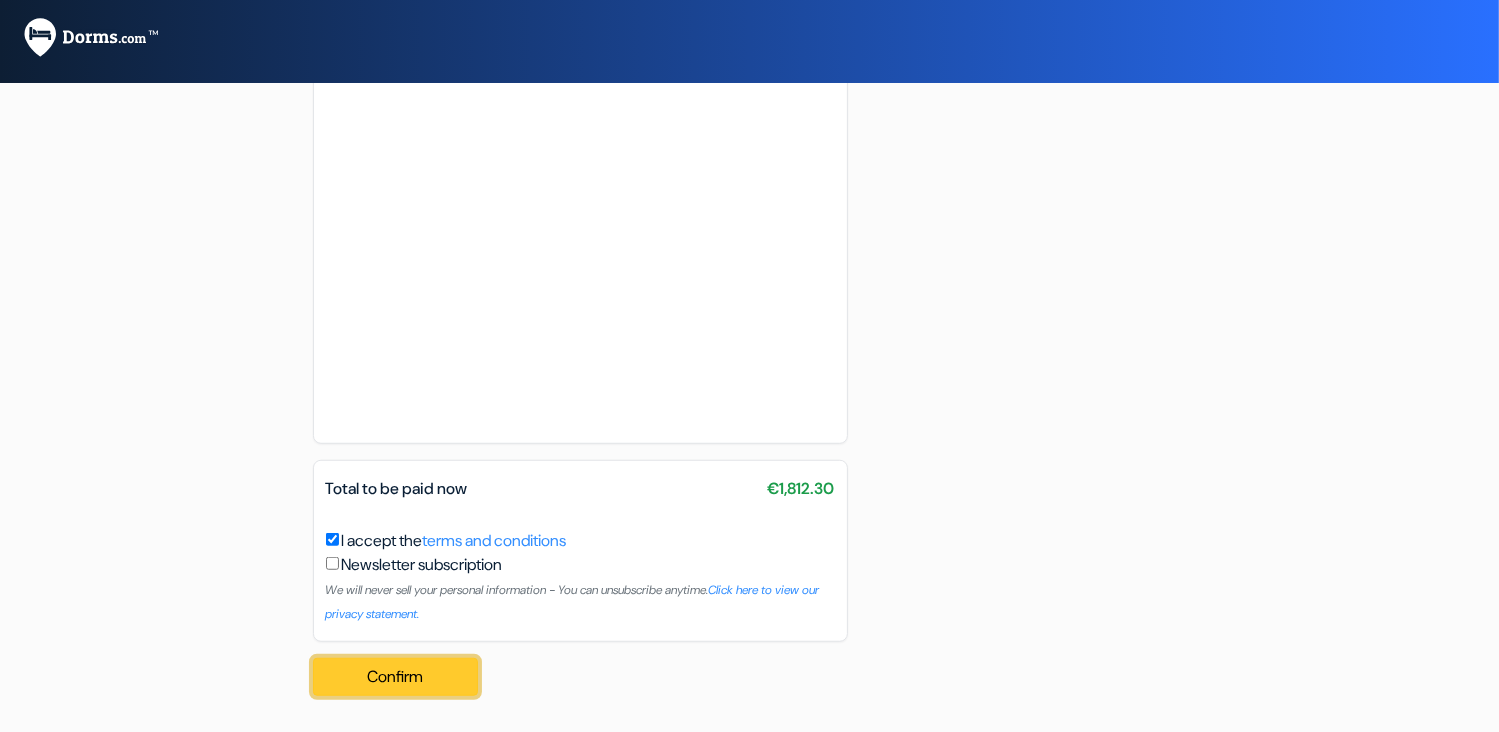 click on "Confirm
Loading..." at bounding box center [396, 677] 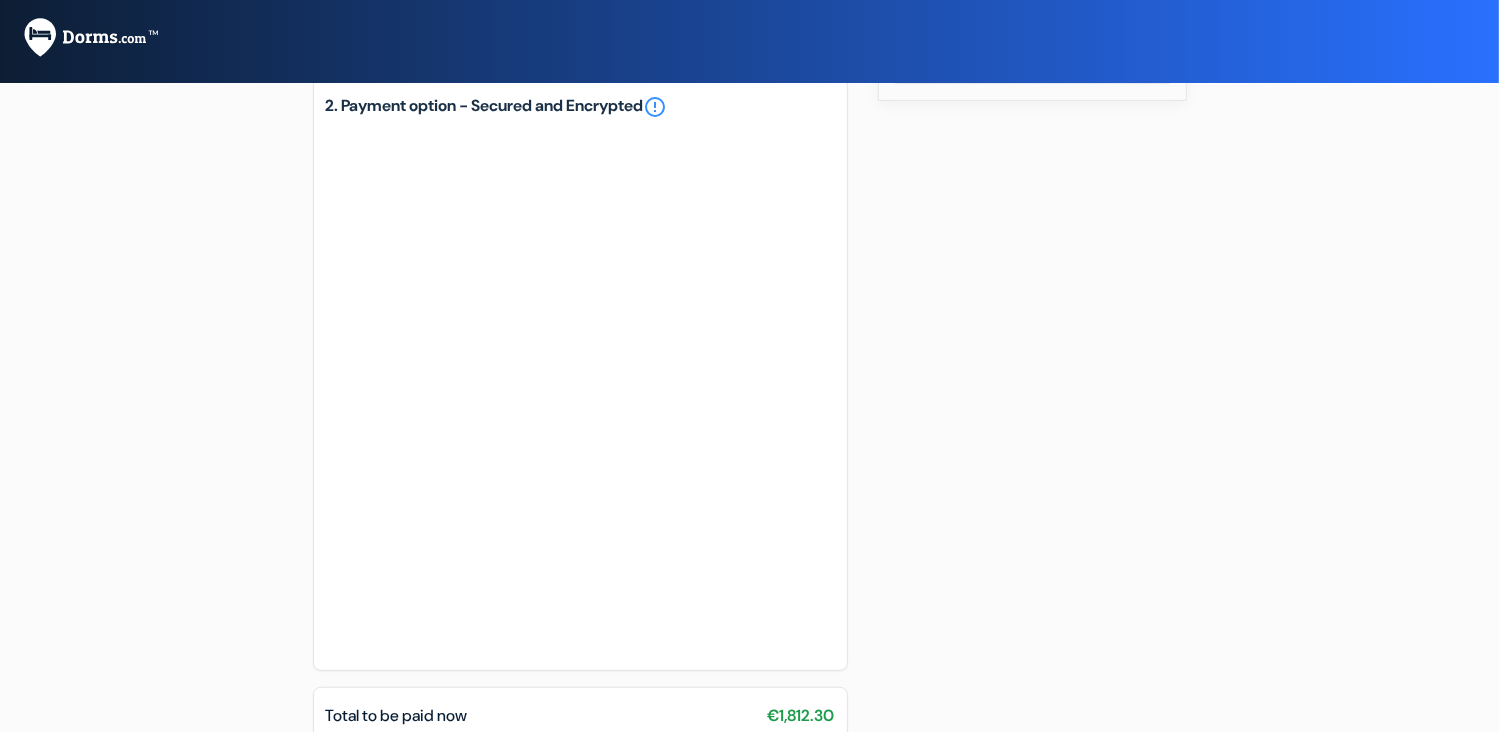 scroll, scrollTop: 1304, scrollLeft: 0, axis: vertical 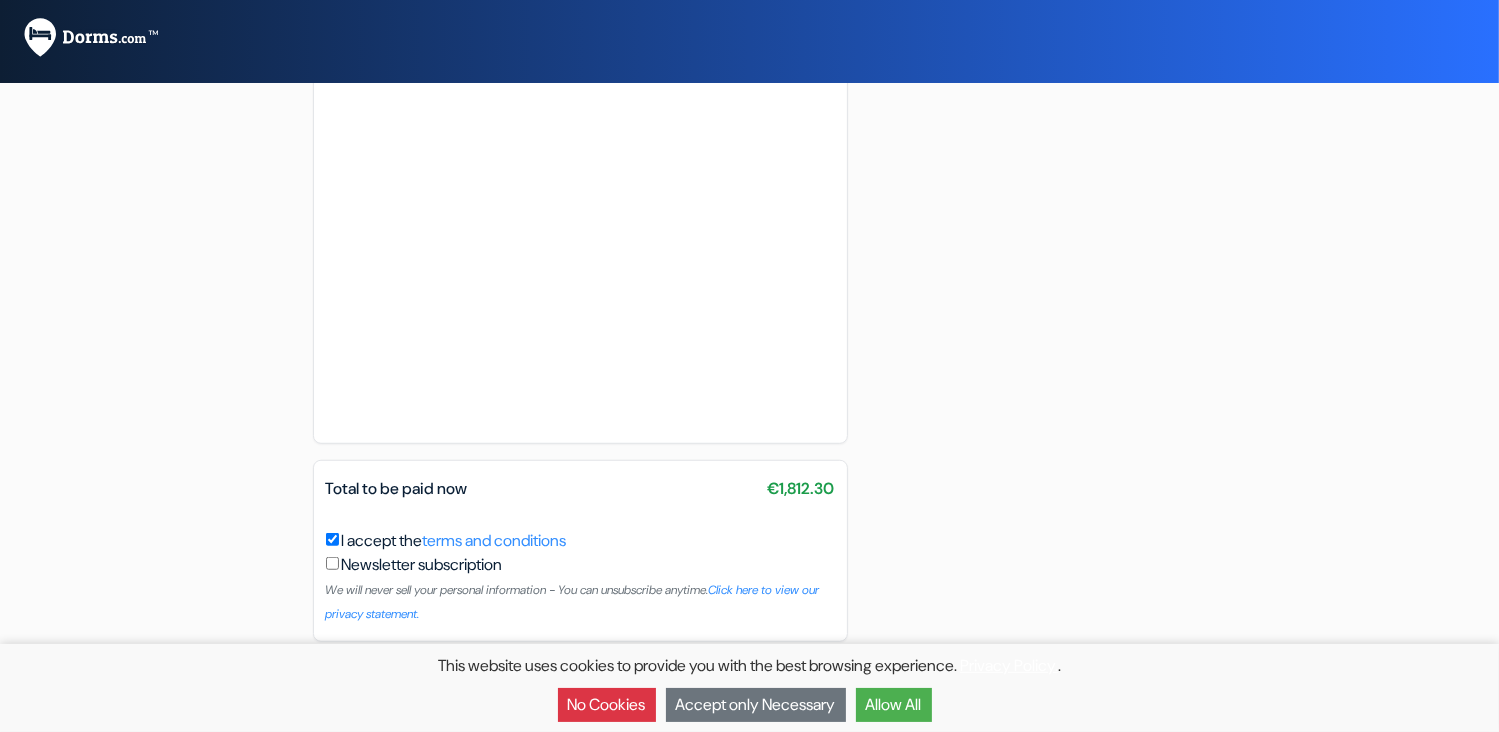 type on "703 808 6970" 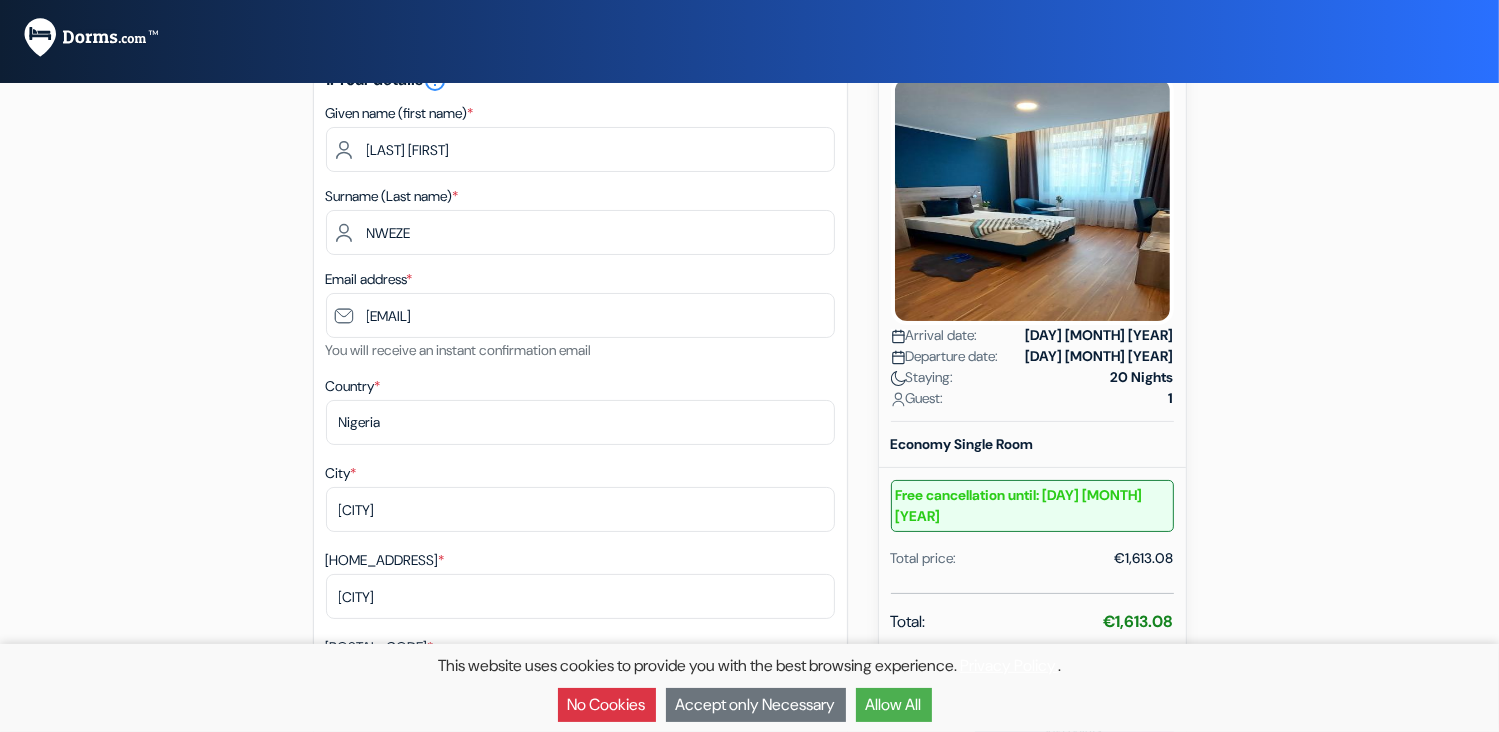 scroll, scrollTop: 0, scrollLeft: 0, axis: both 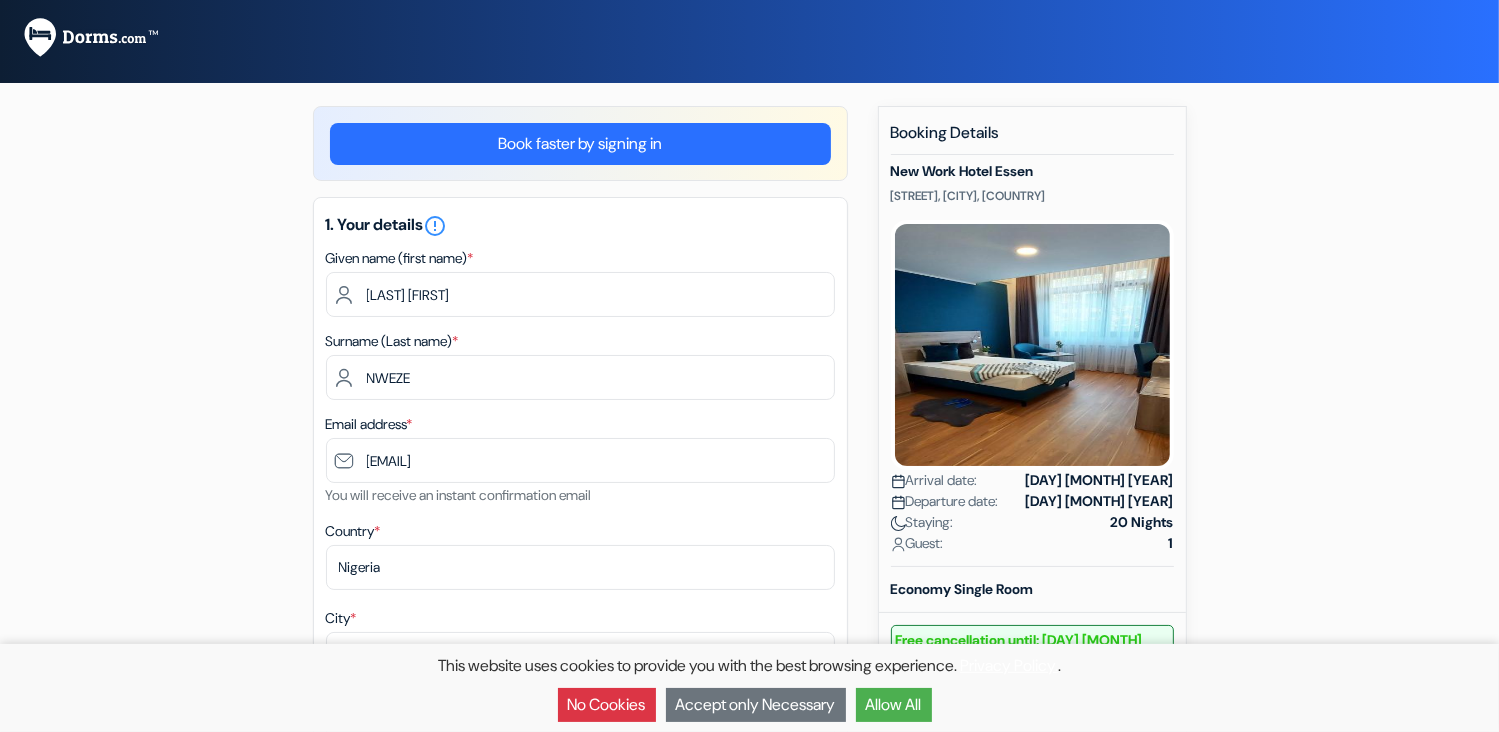 click on "Book faster by signing in" at bounding box center [580, 144] 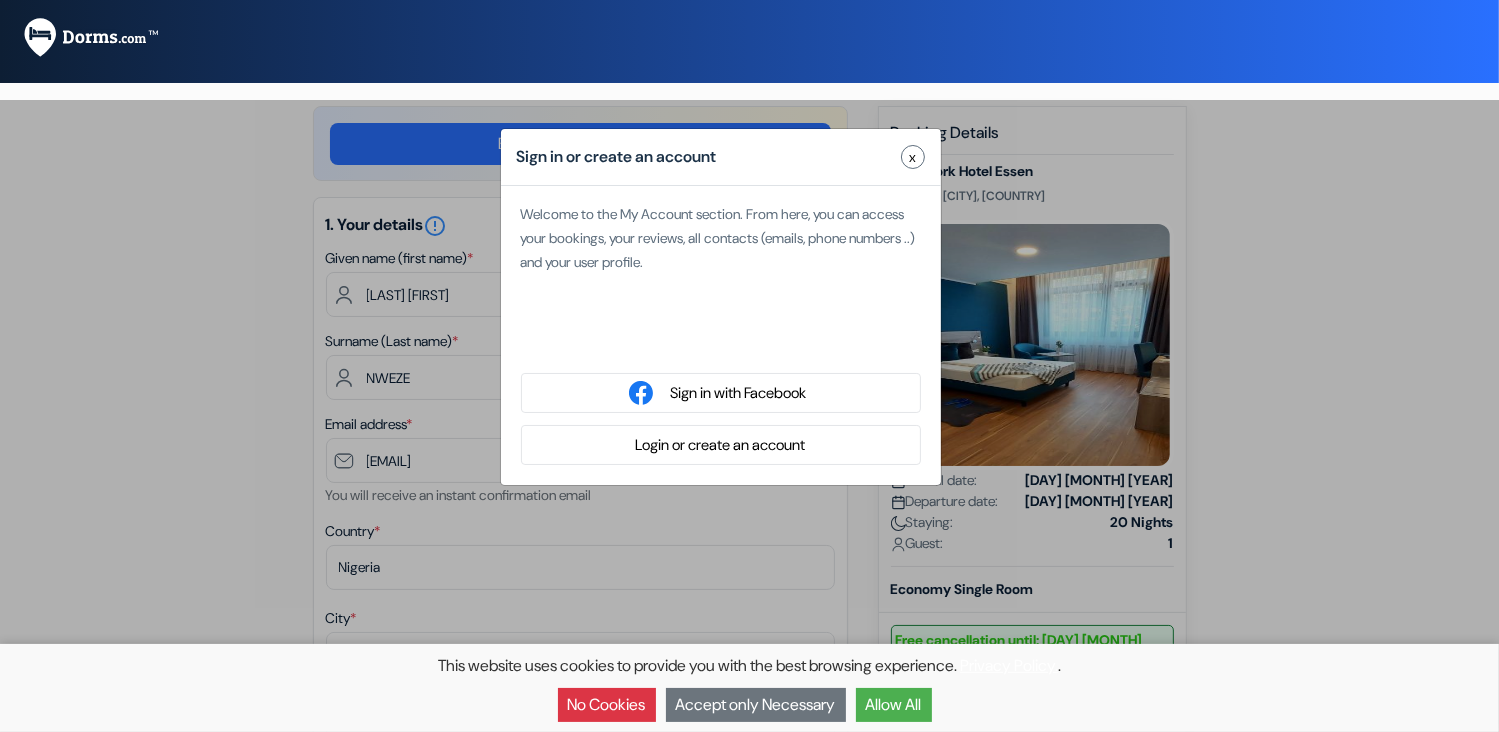 click on "x" at bounding box center (913, 157) 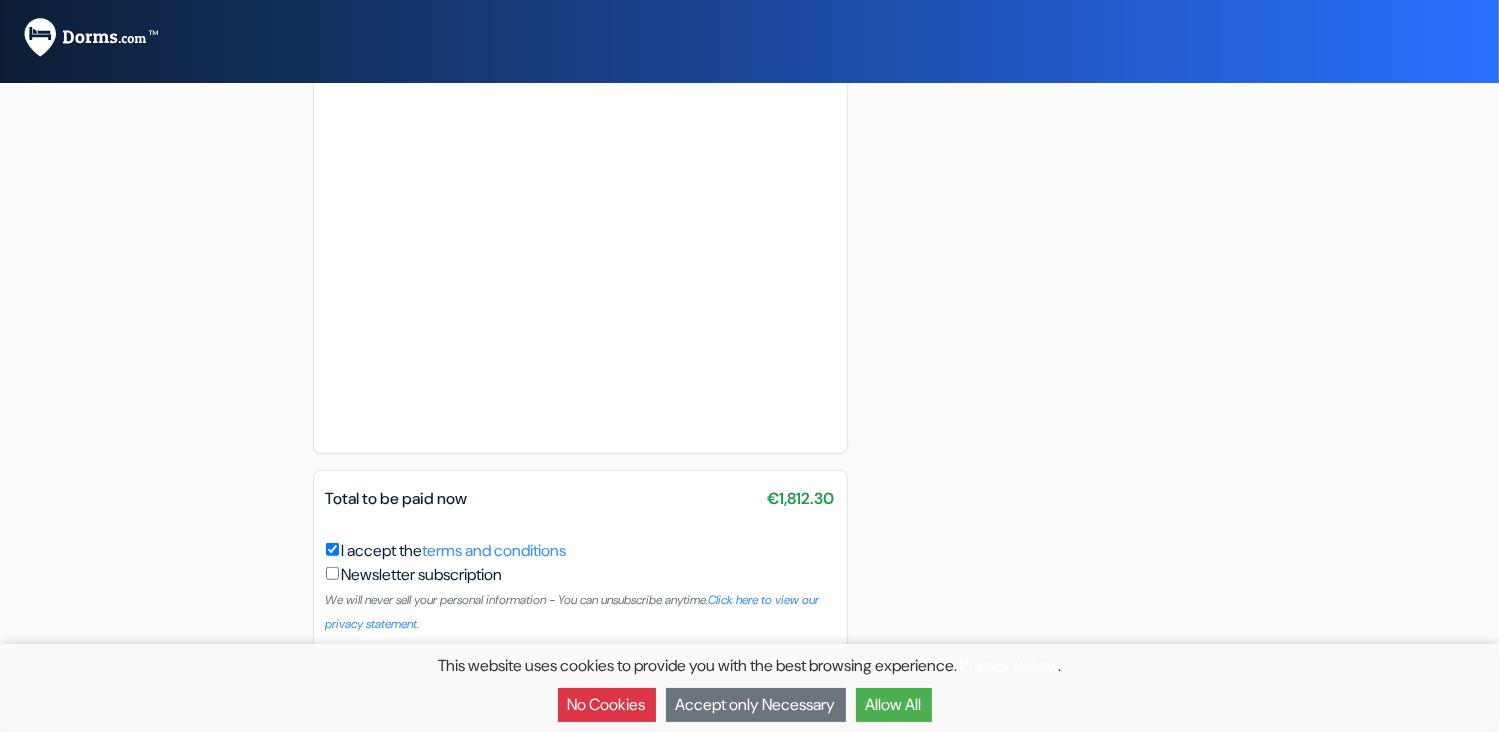 scroll, scrollTop: 1304, scrollLeft: 0, axis: vertical 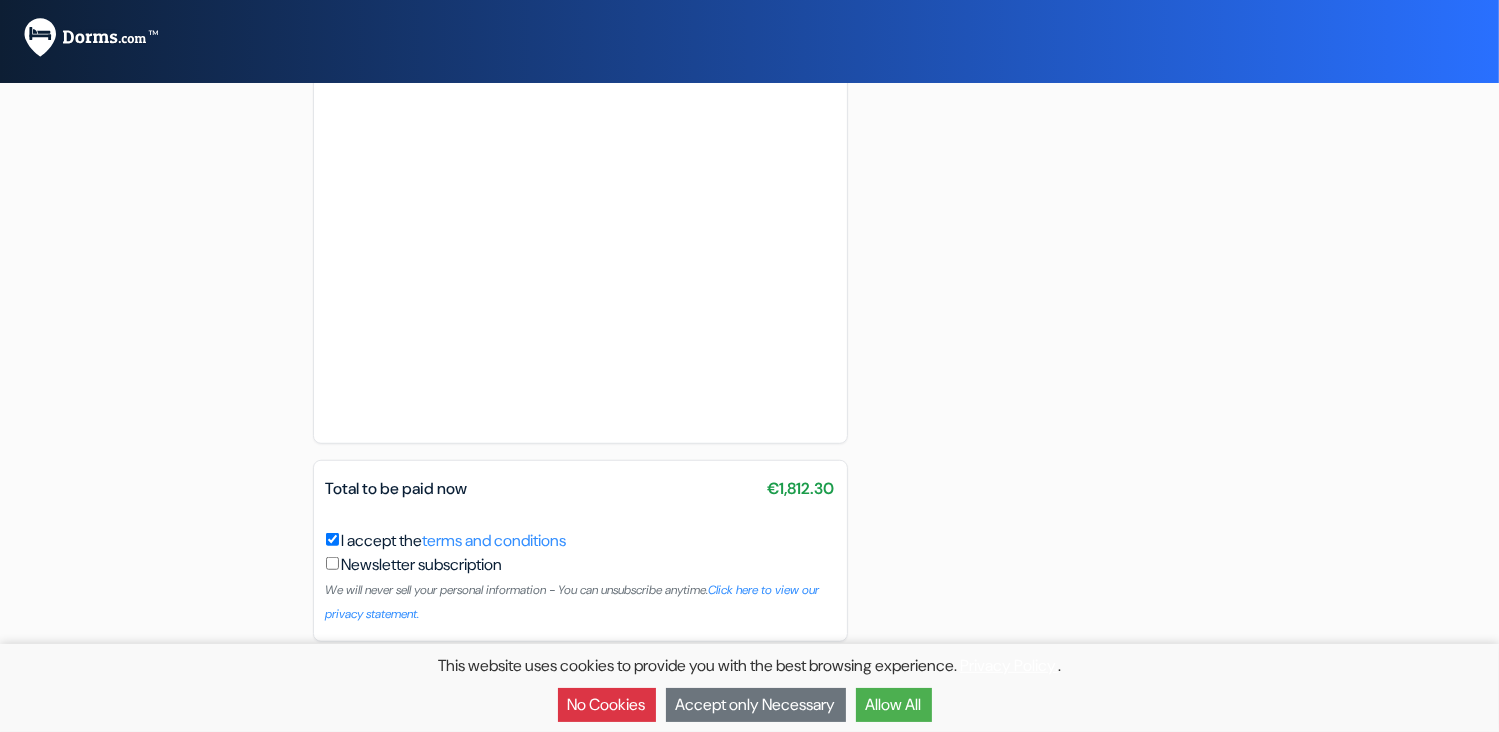 click on "Newsletter subscription" at bounding box center (422, 565) 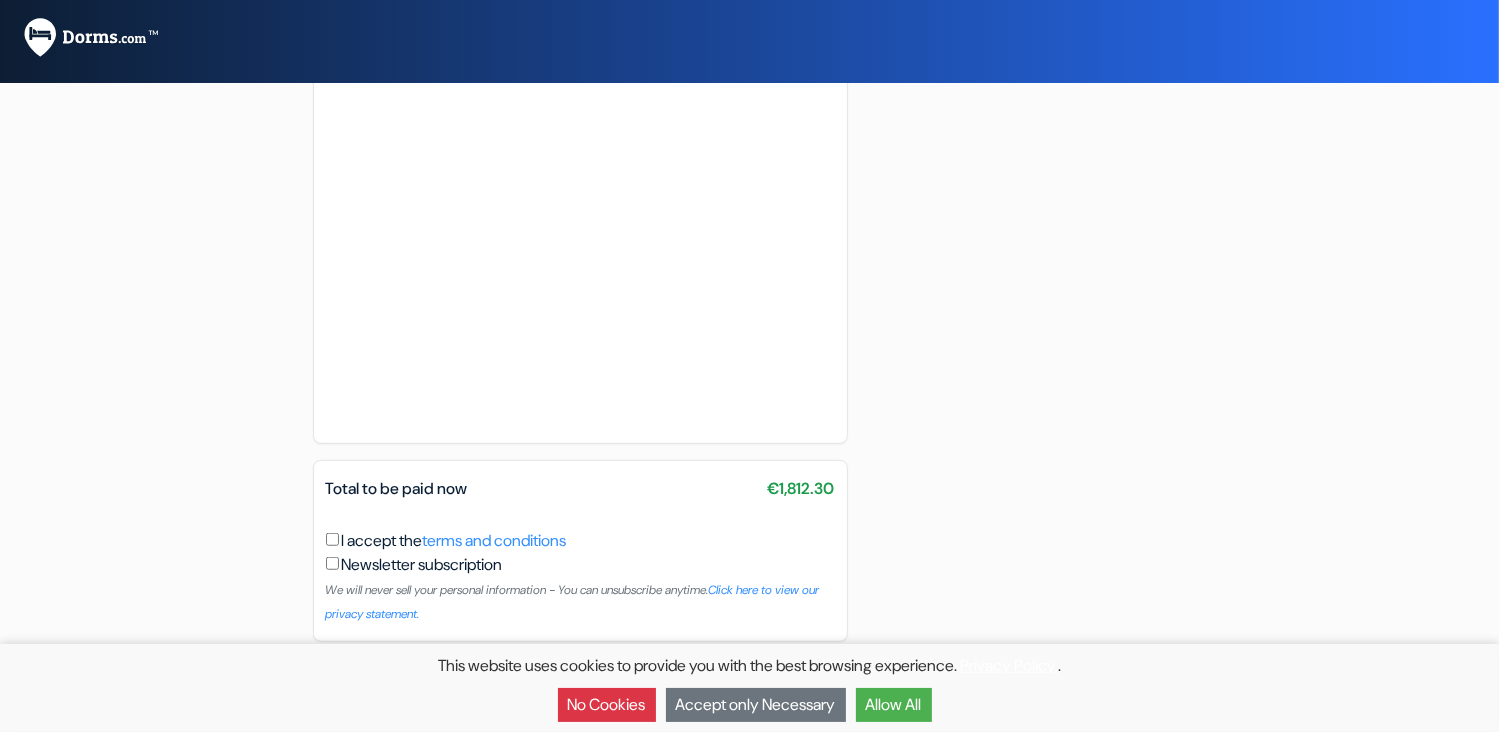 click on "I accept the   terms and conditions" at bounding box center (332, 539) 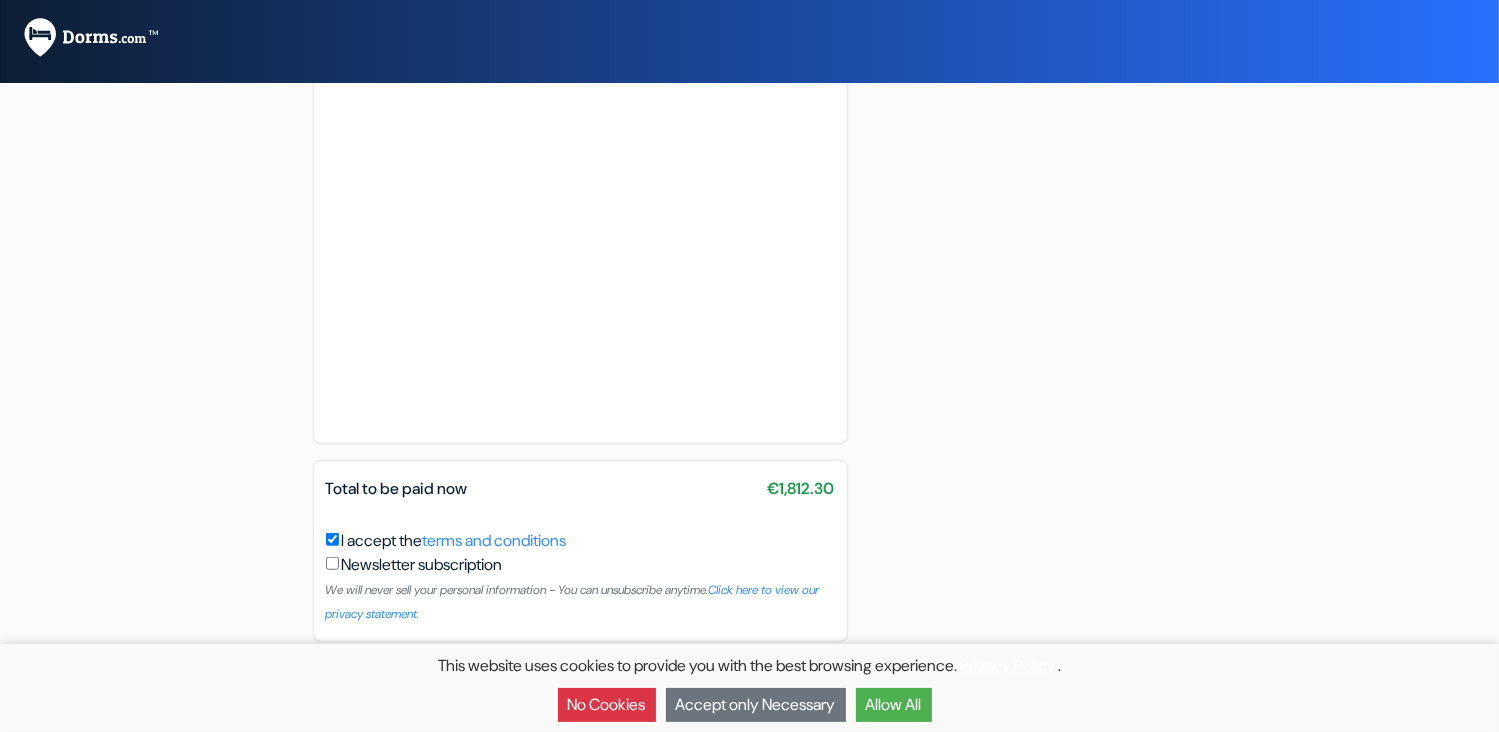 click at bounding box center [332, 563] 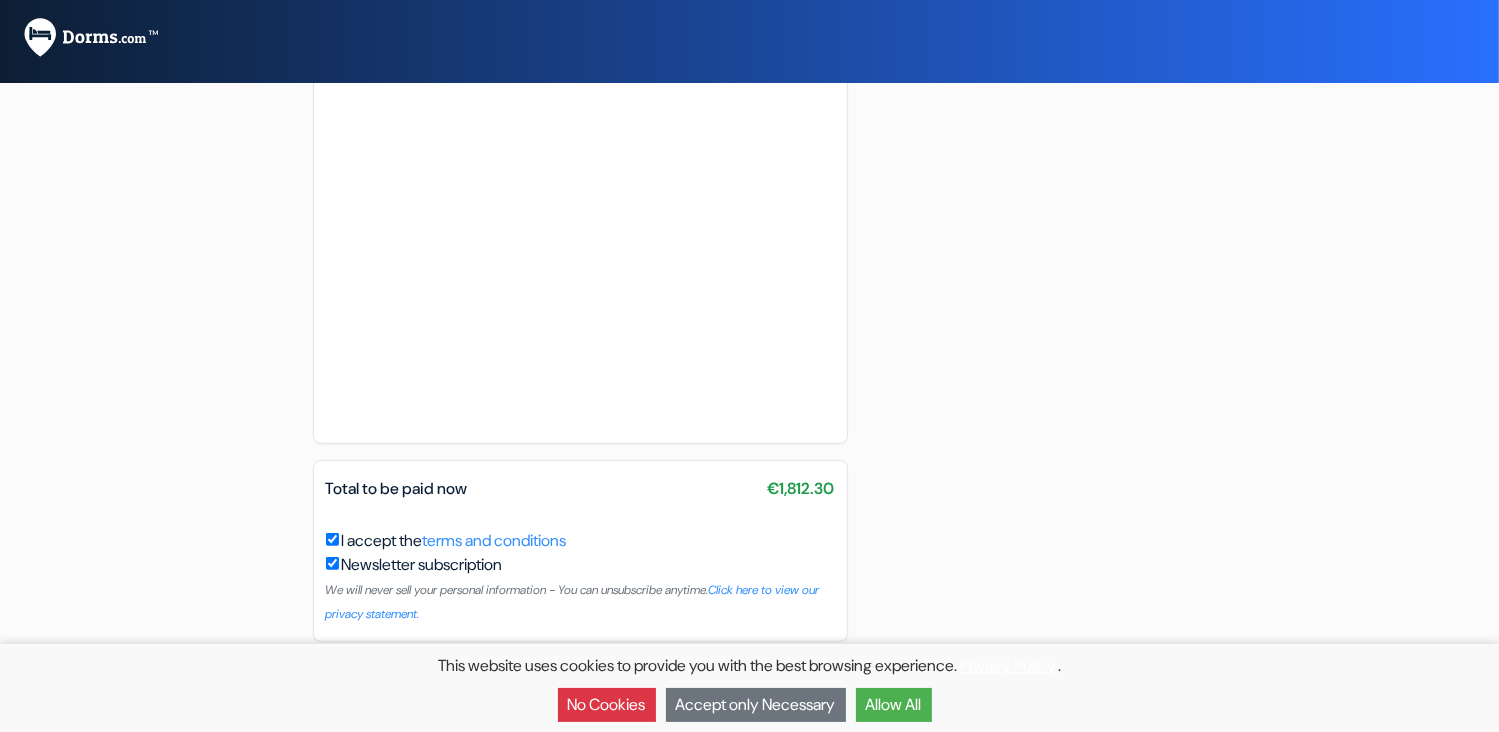 click on "Allow All" at bounding box center (894, 705) 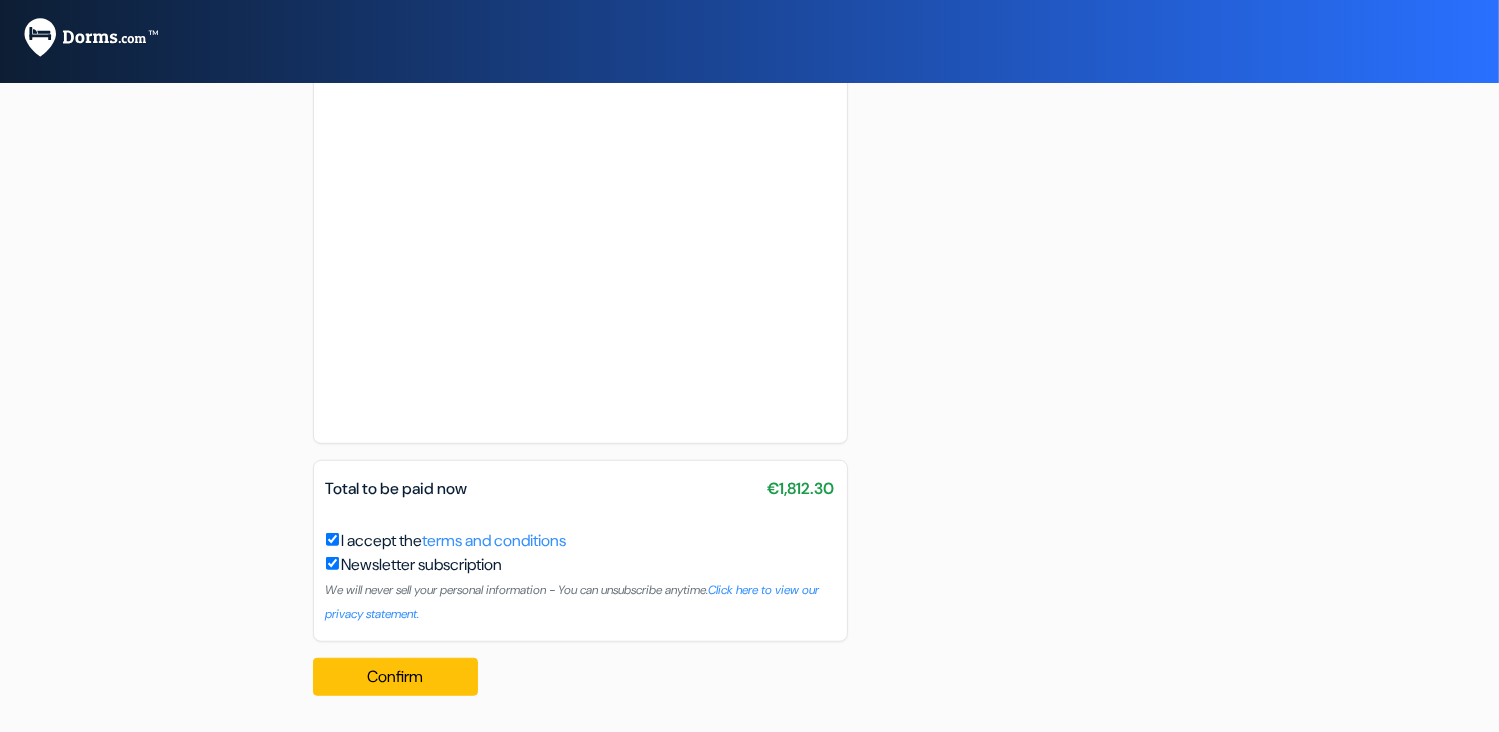 scroll, scrollTop: 0, scrollLeft: 0, axis: both 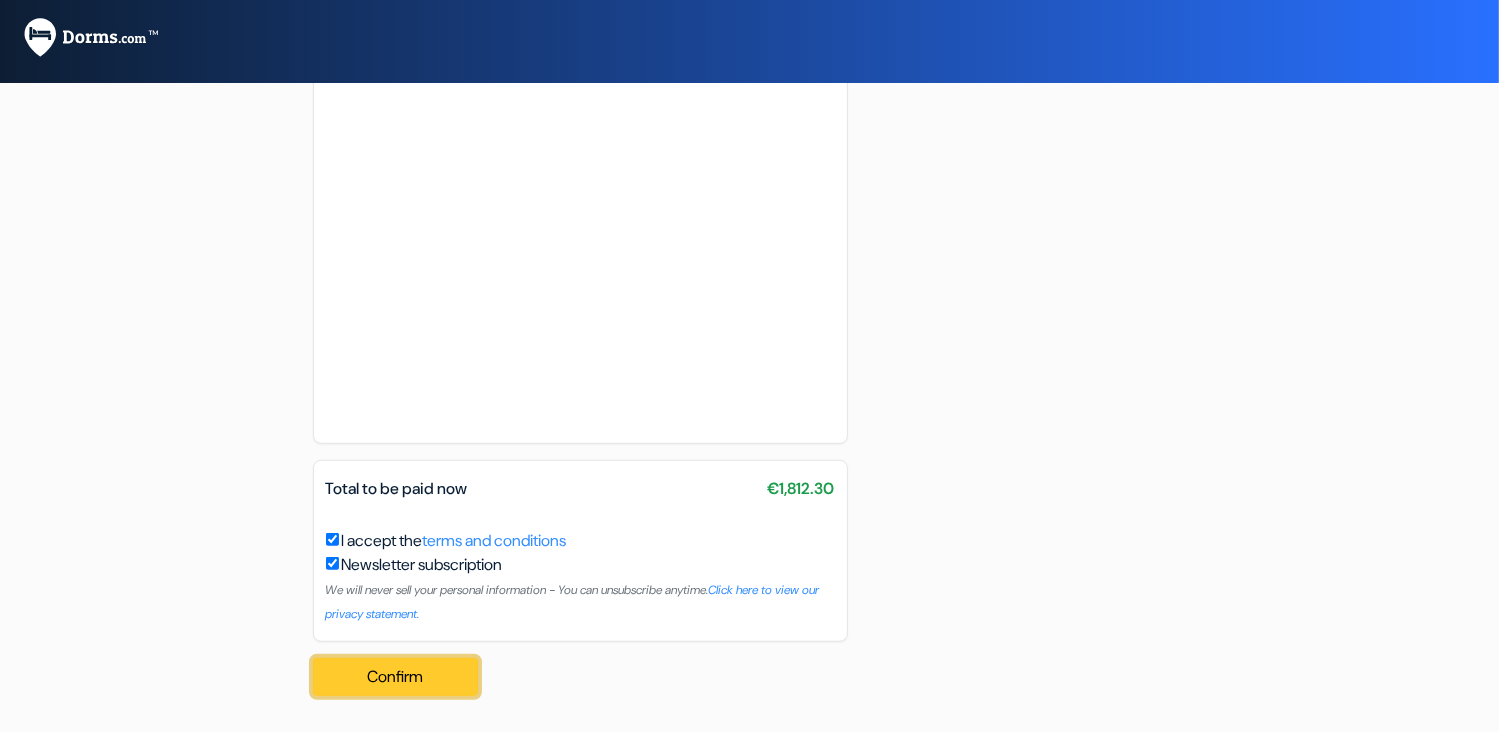 click on "Confirm
Loading..." at bounding box center [396, 677] 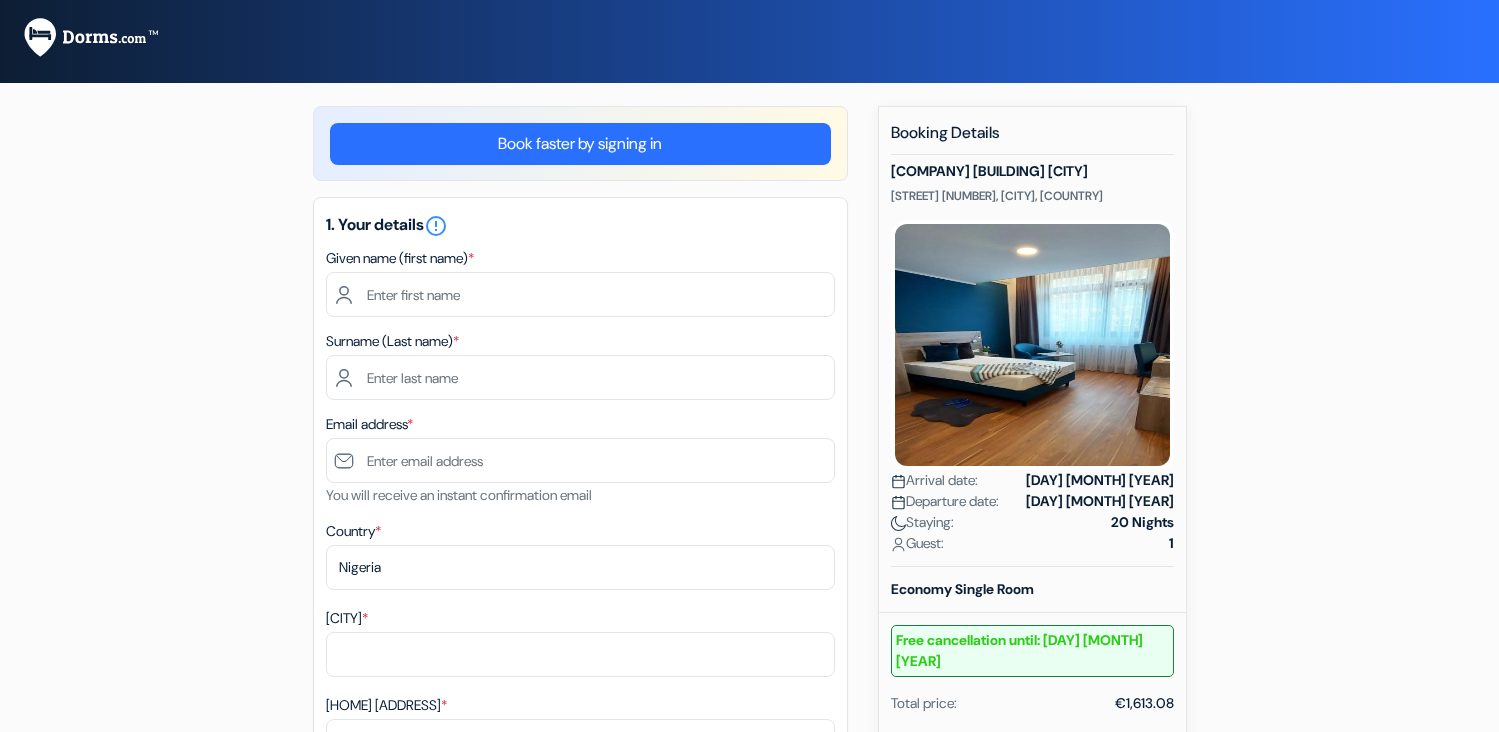 scroll, scrollTop: 0, scrollLeft: 0, axis: both 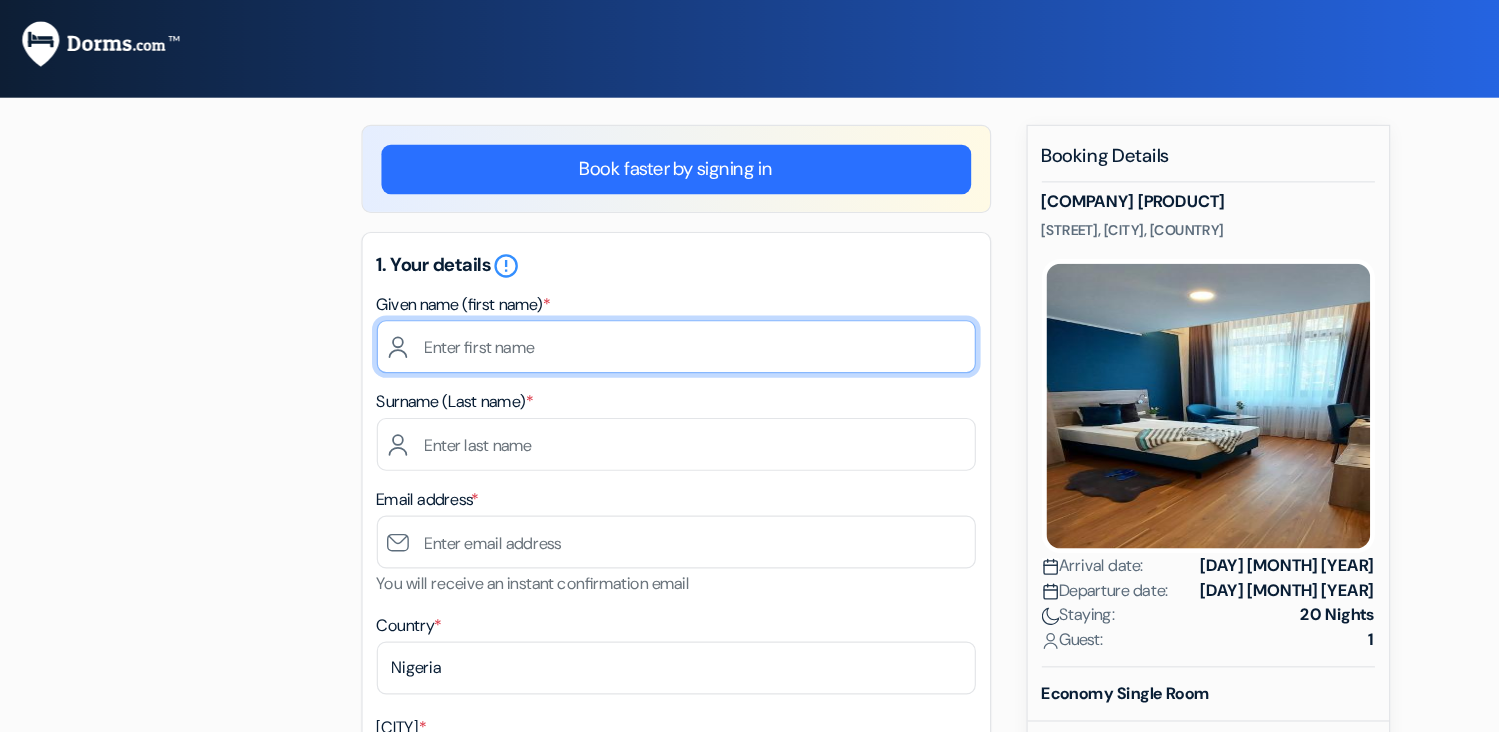 click at bounding box center [580, 294] 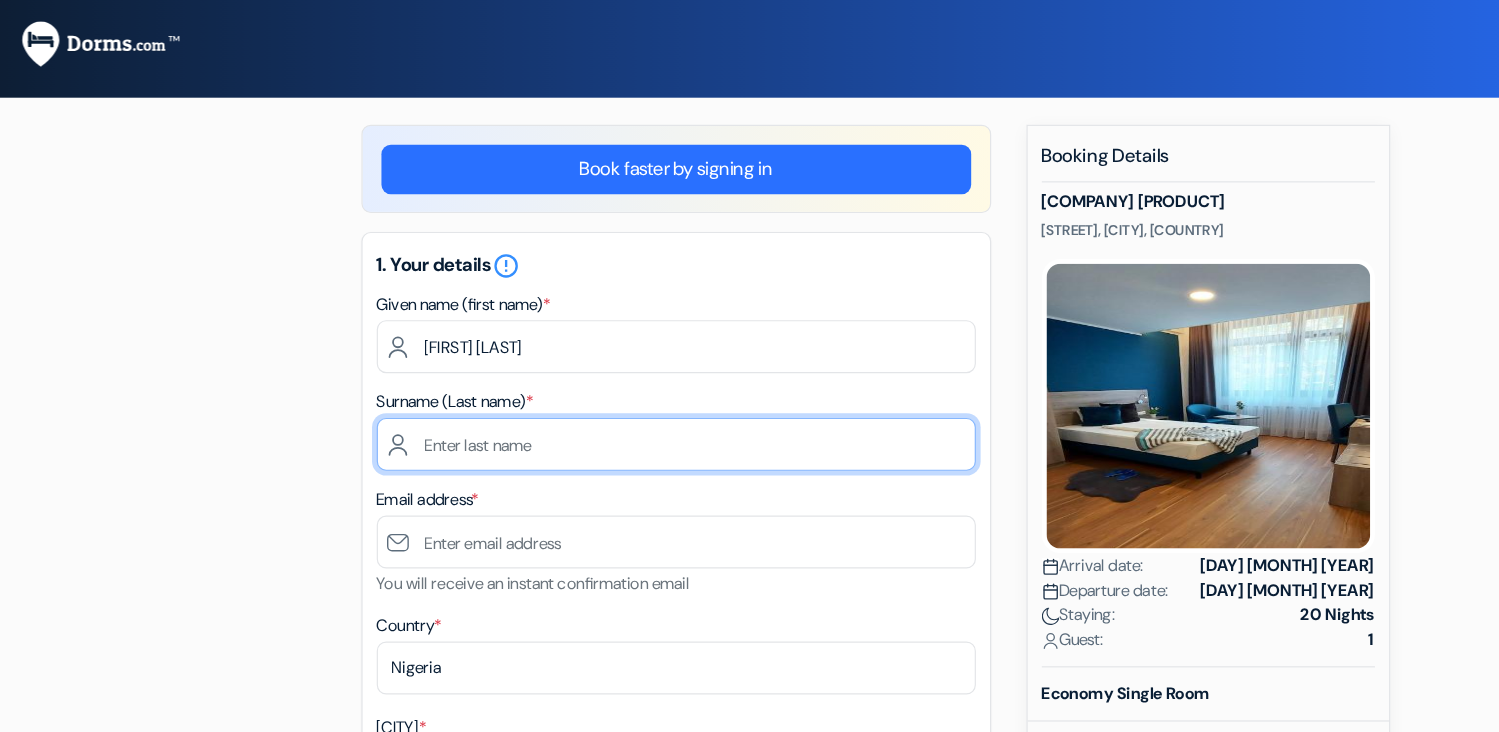 type on "[LAST]" 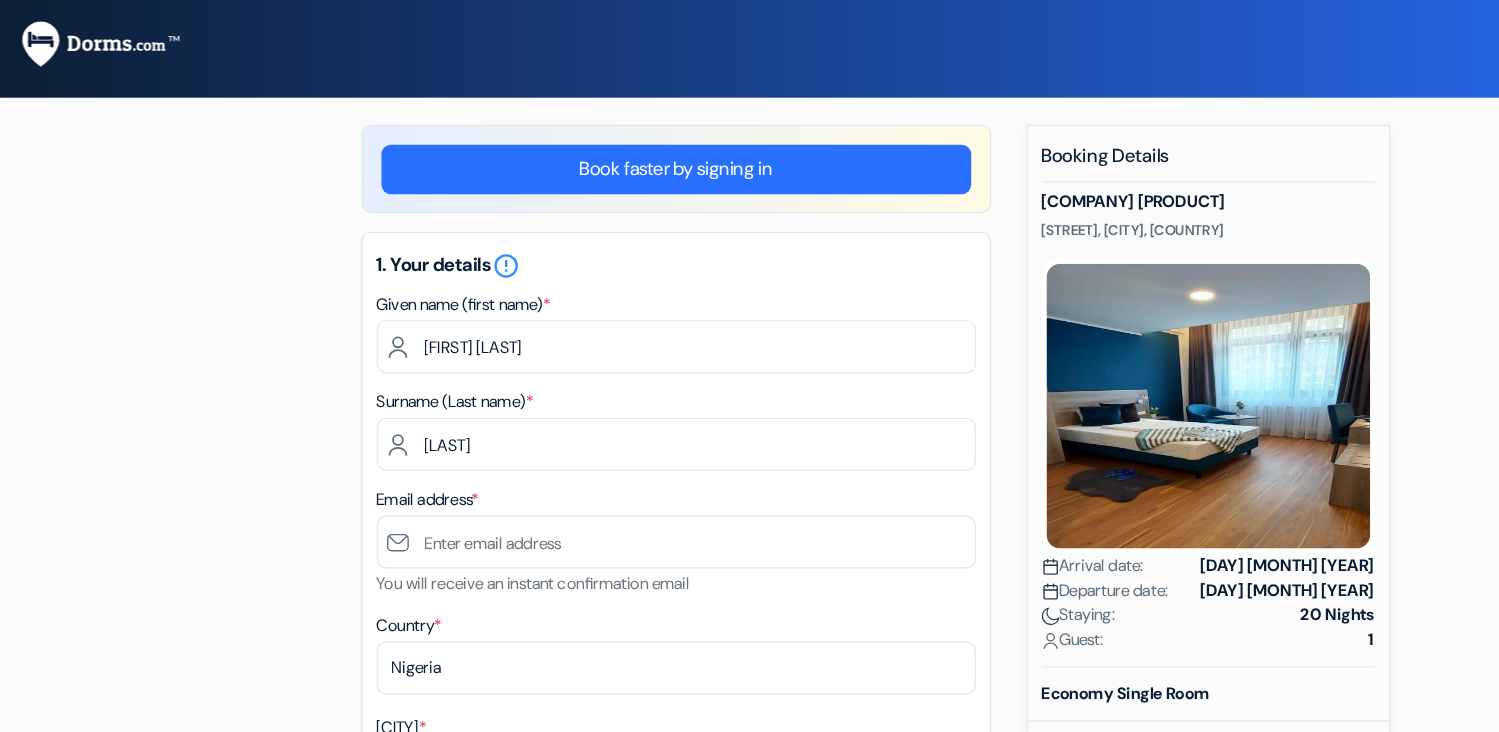type on "[EMAIL]" 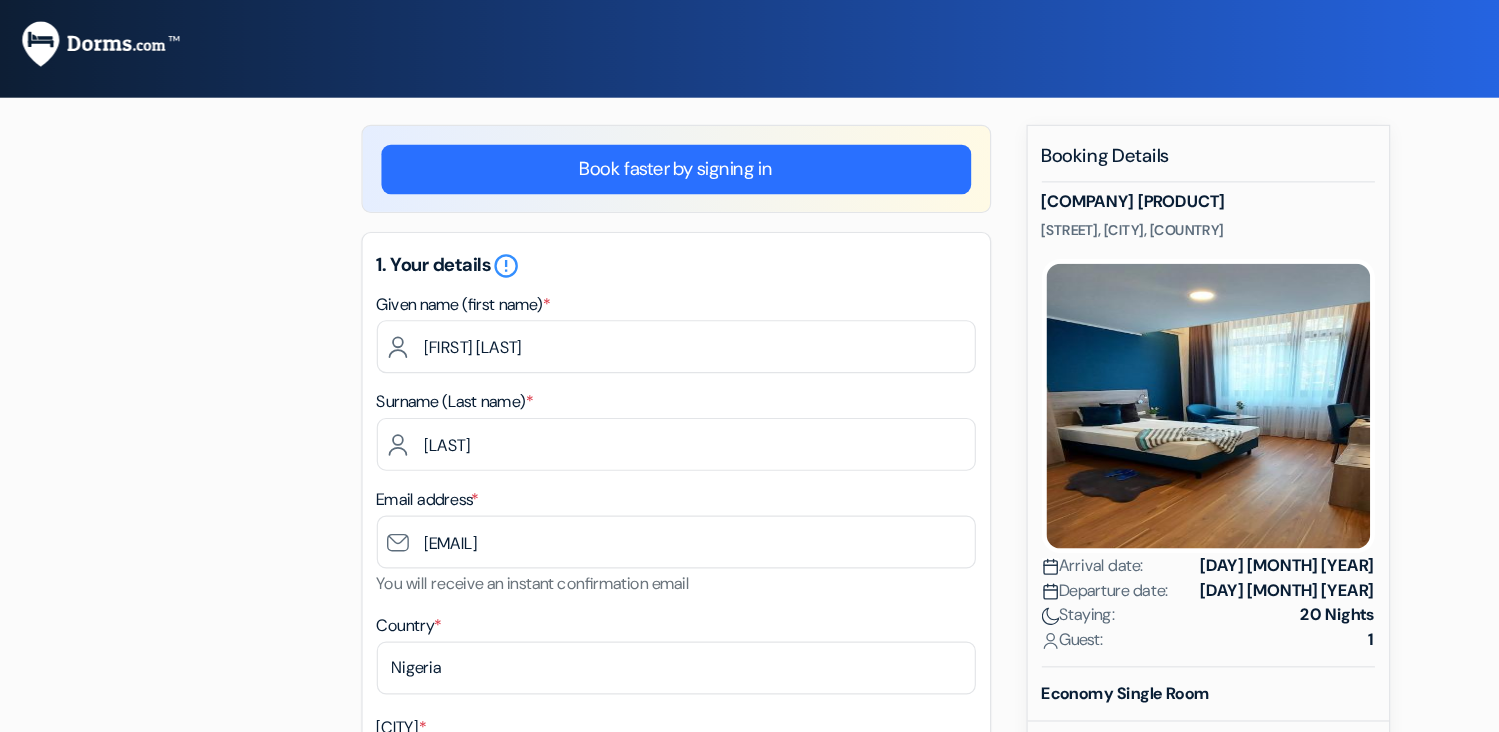type on "[CITY]" 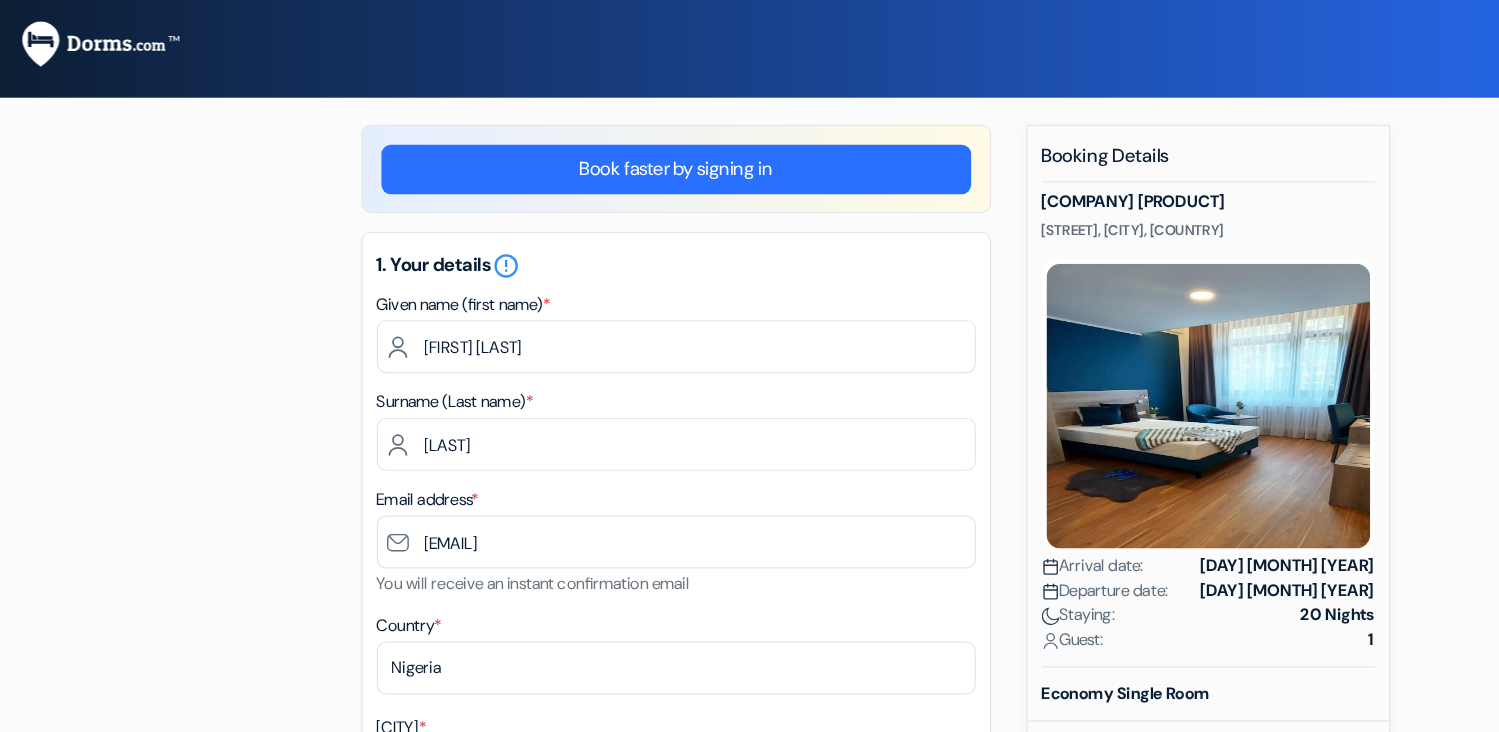 type on "234" 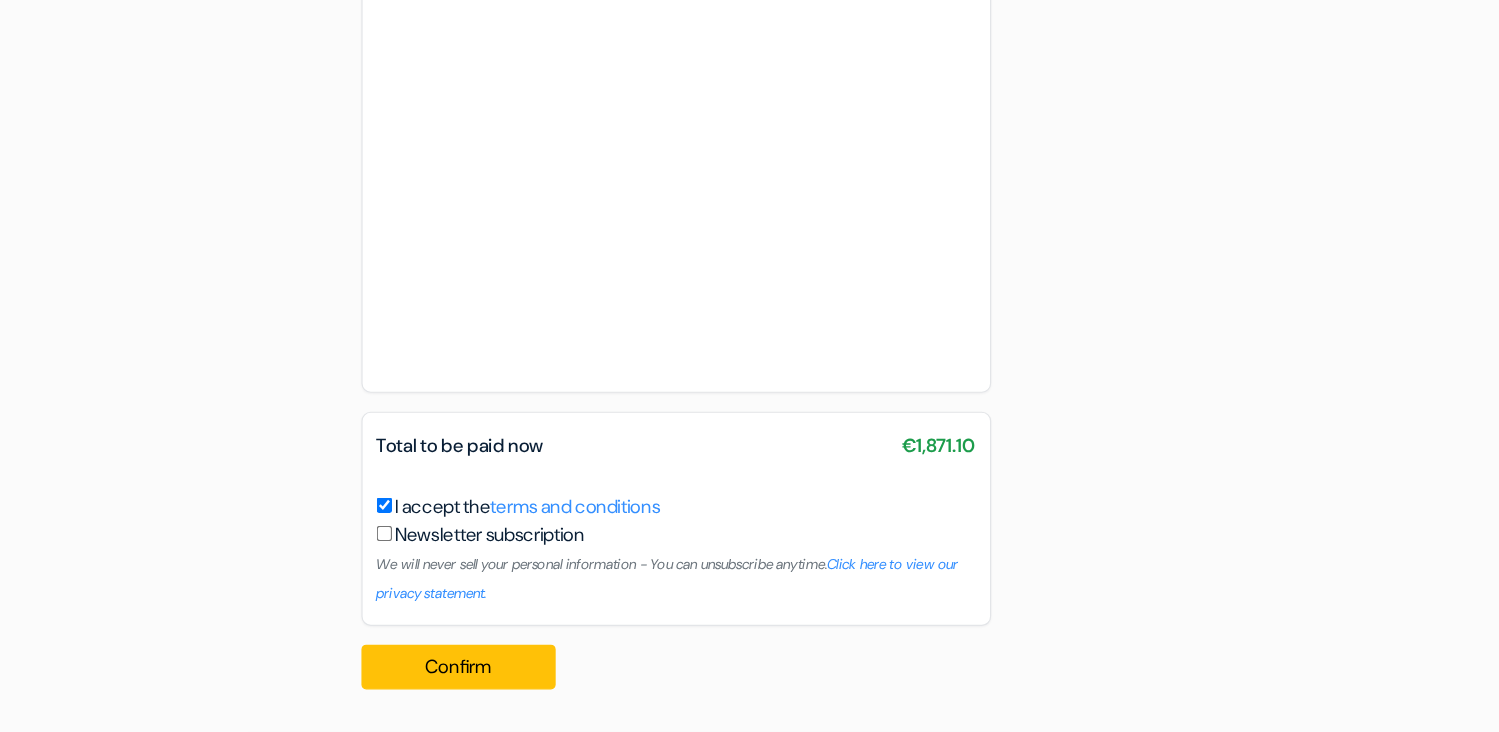 scroll, scrollTop: 1358, scrollLeft: 0, axis: vertical 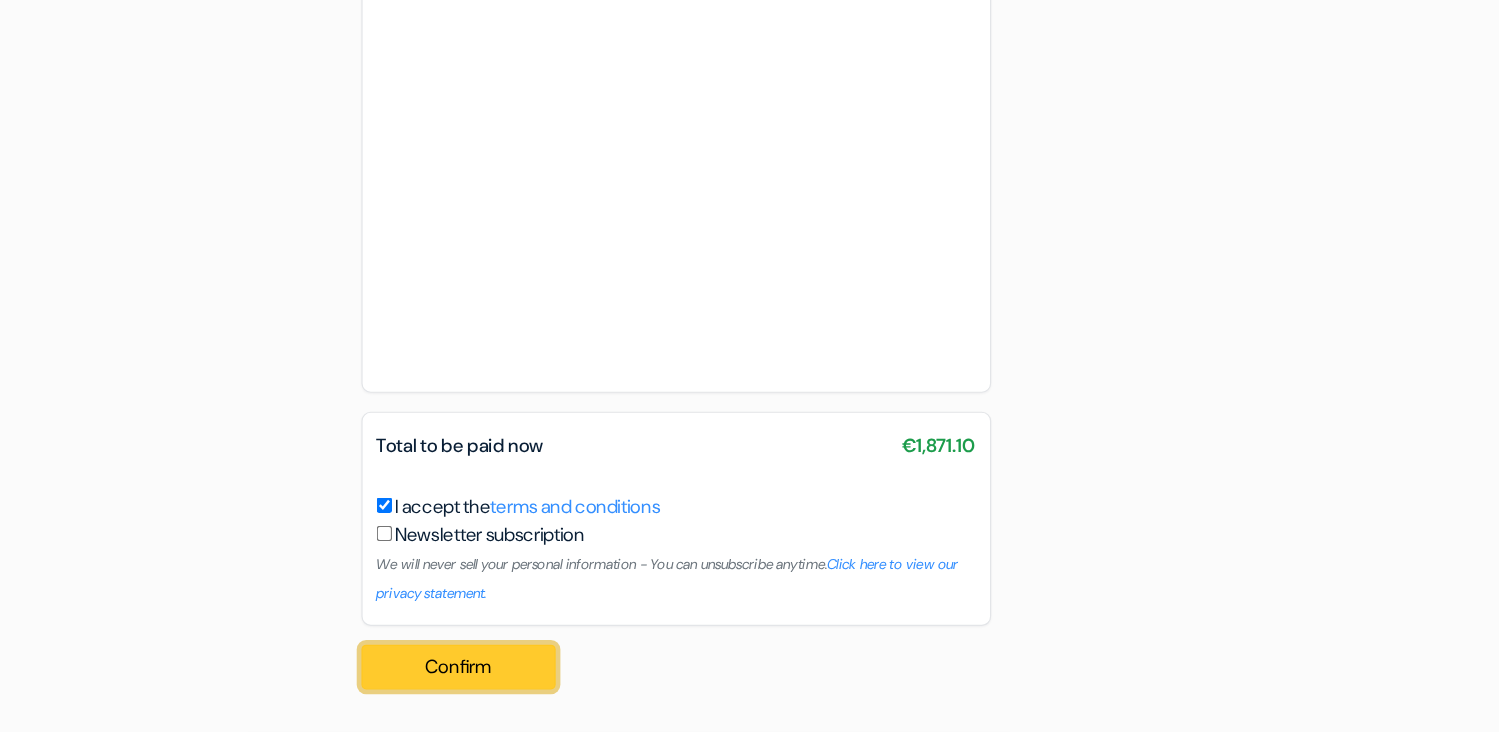 click on "Confirm
Loading..." at bounding box center [396, 677] 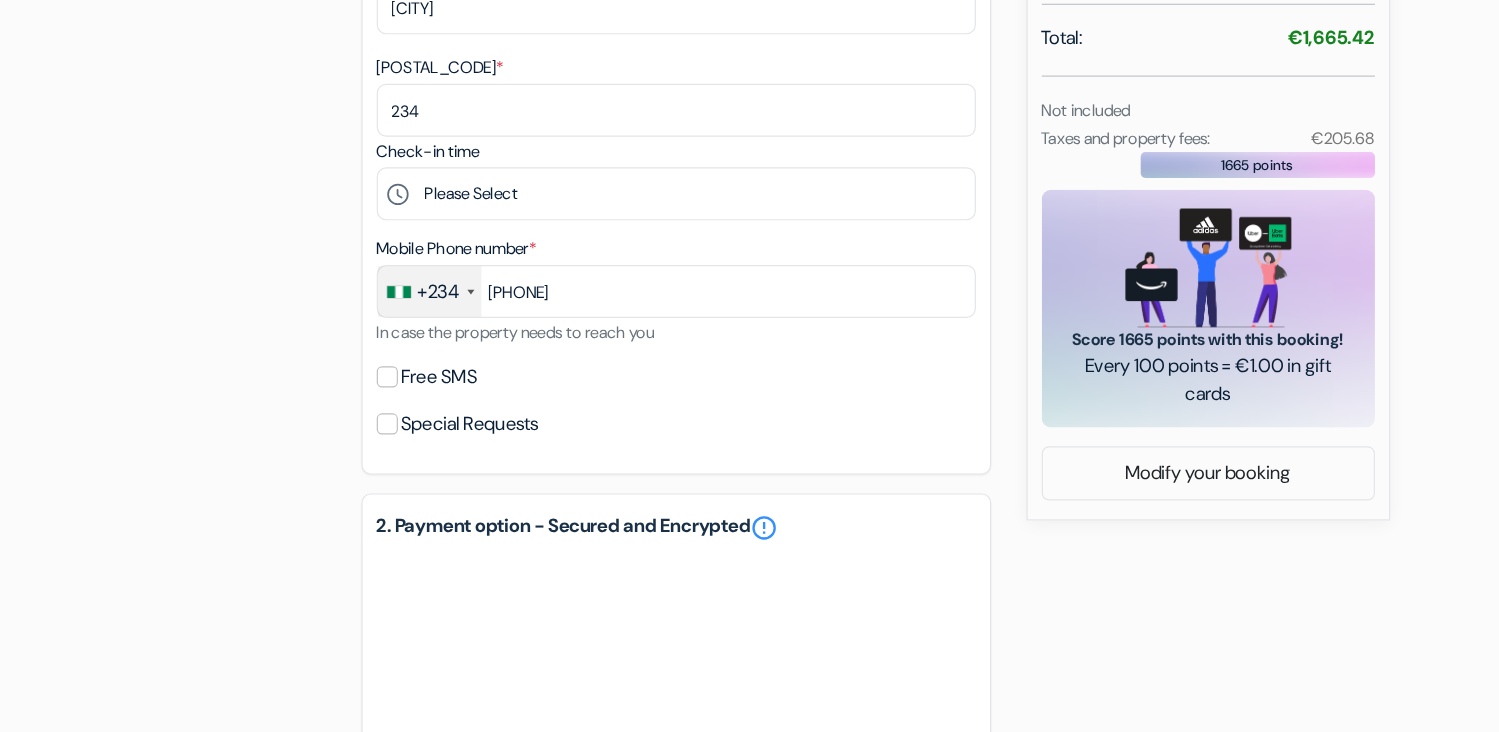 scroll, scrollTop: 1358, scrollLeft: 0, axis: vertical 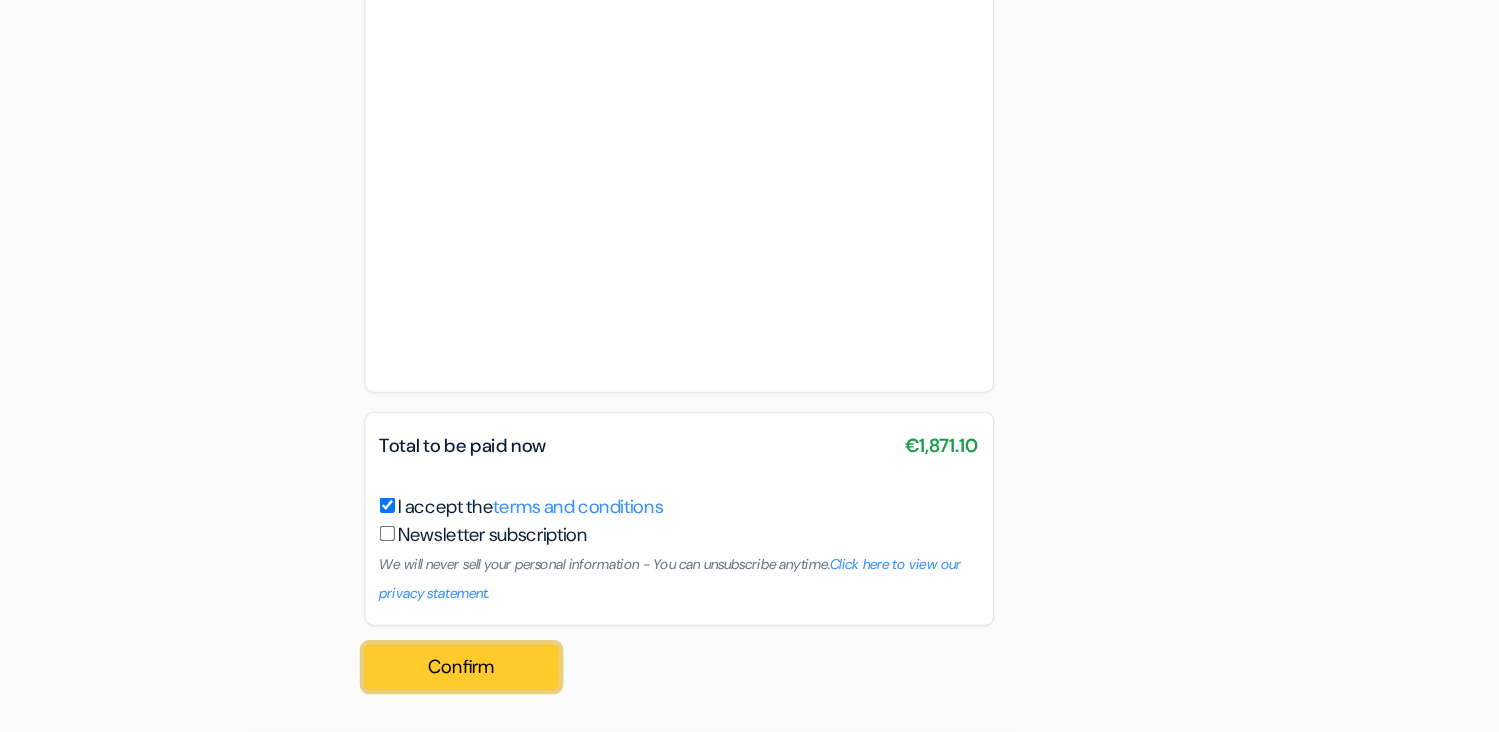 click on "Confirm
Loading..." at bounding box center [396, 677] 